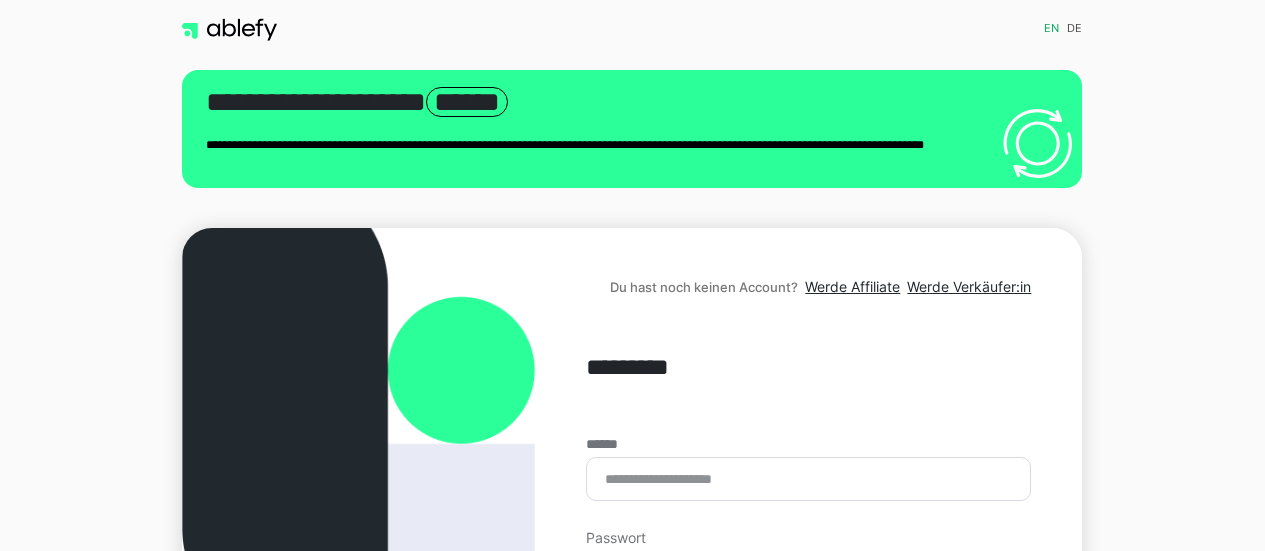 scroll, scrollTop: 0, scrollLeft: 0, axis: both 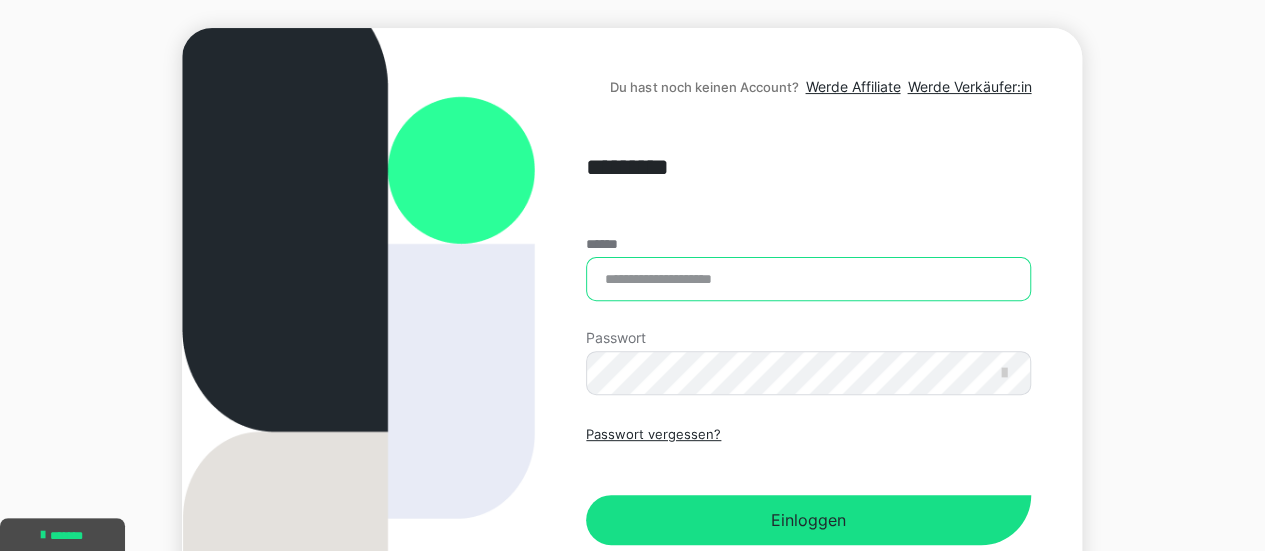 click on "******" at bounding box center [808, 279] 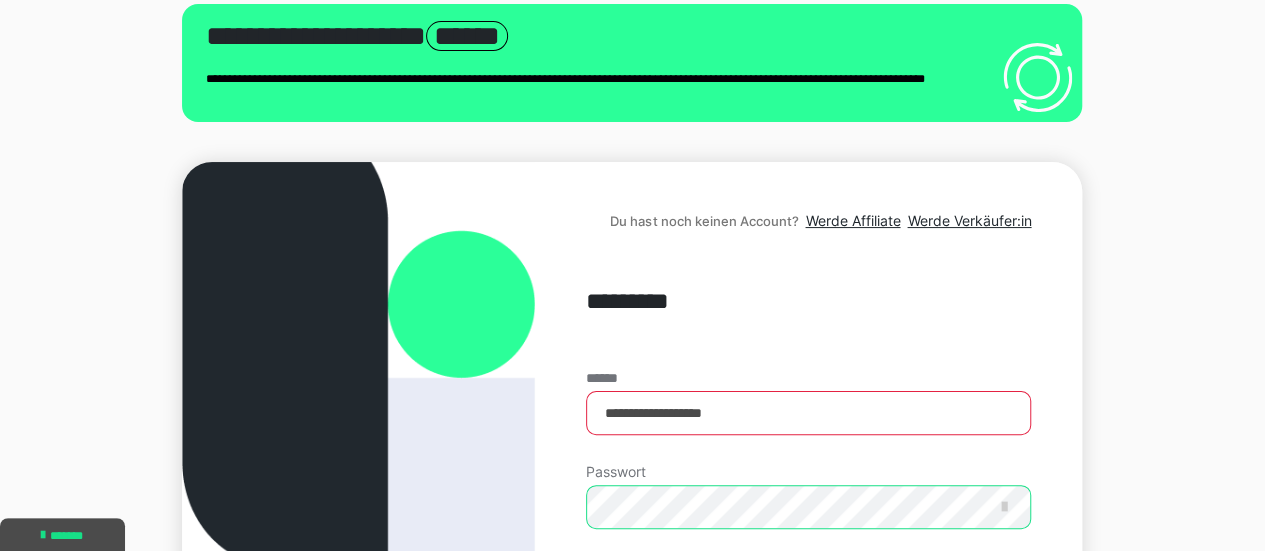 scroll, scrollTop: 0, scrollLeft: 0, axis: both 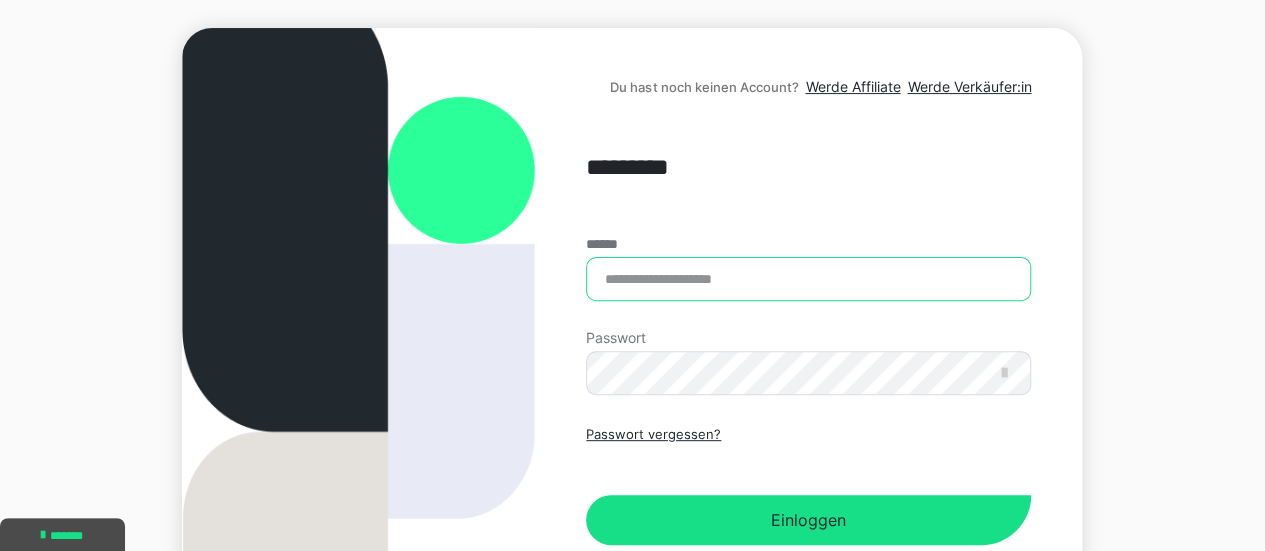 click on "******" at bounding box center (808, 279) 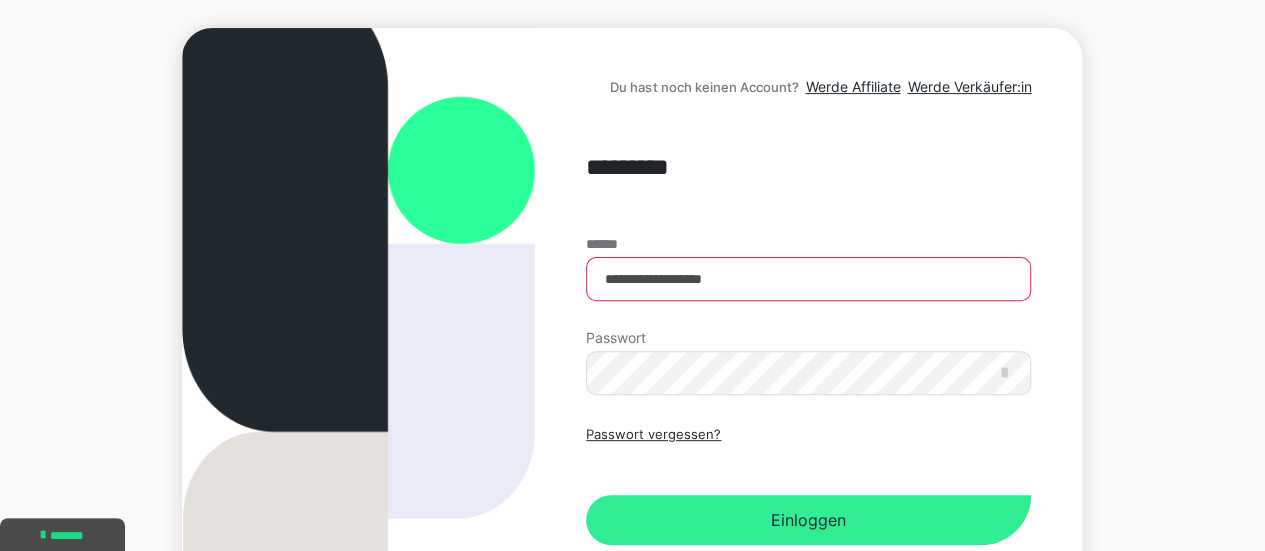 click on "Einloggen" at bounding box center (808, 520) 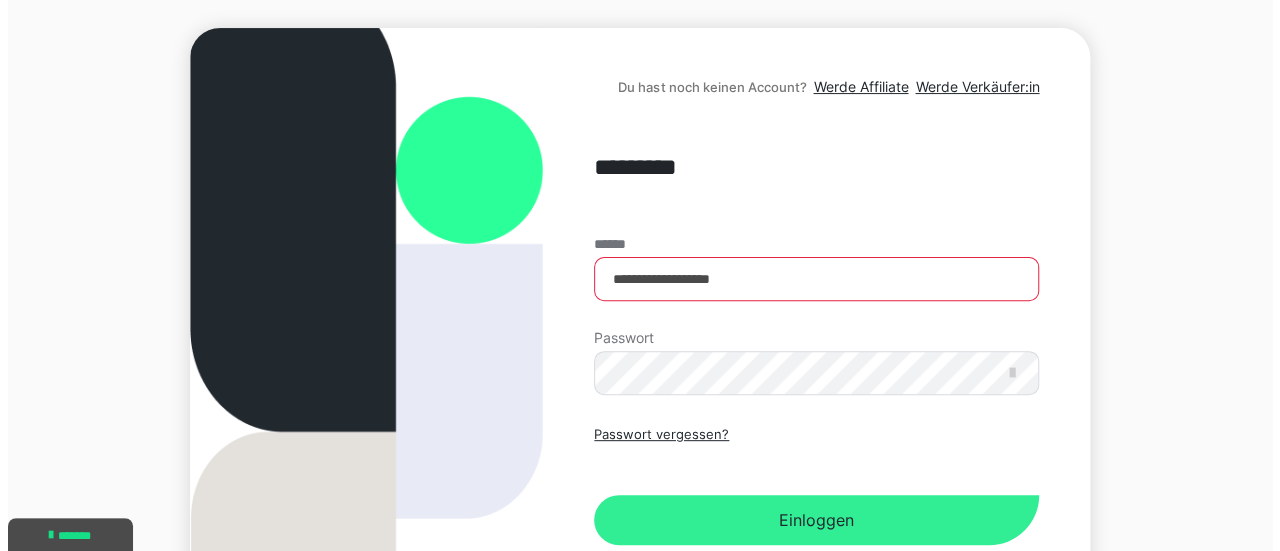 scroll, scrollTop: 0, scrollLeft: 0, axis: both 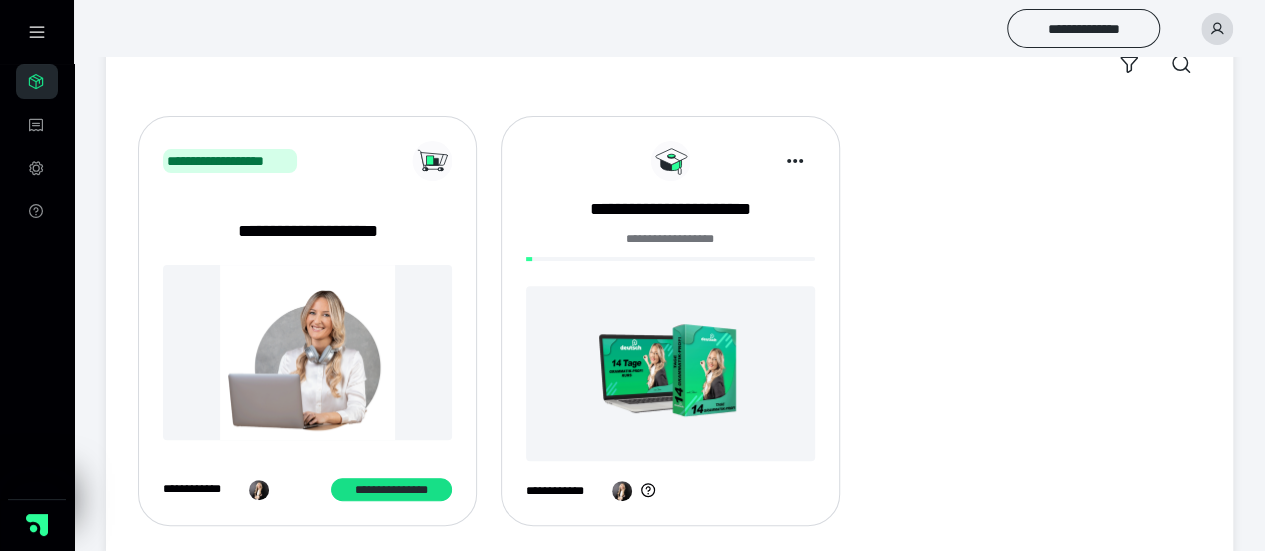 click at bounding box center [670, 373] 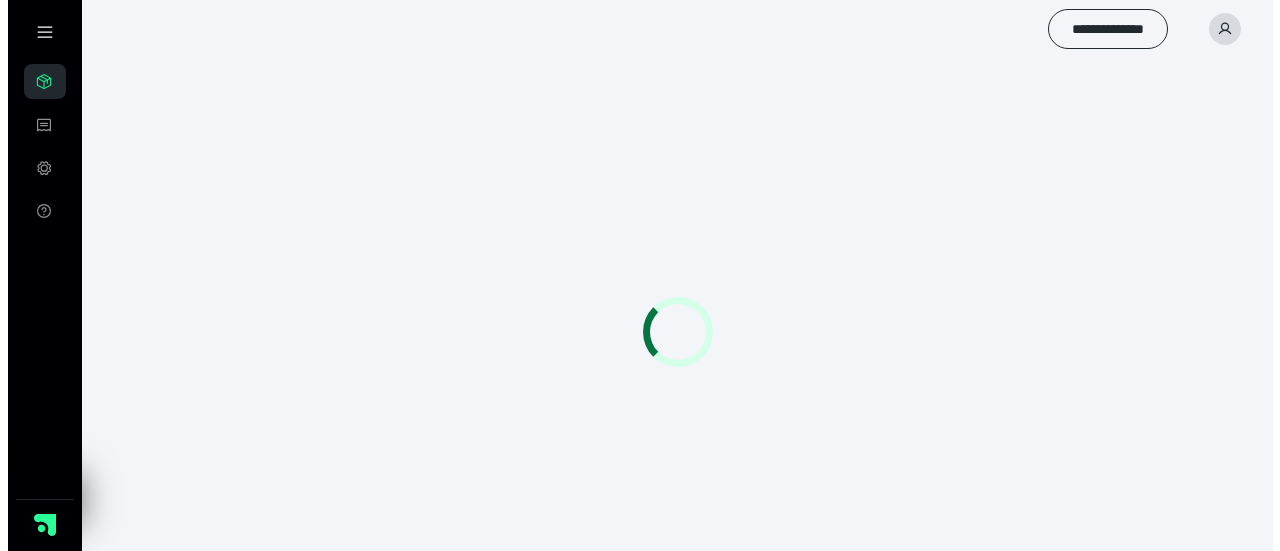 scroll, scrollTop: 0, scrollLeft: 0, axis: both 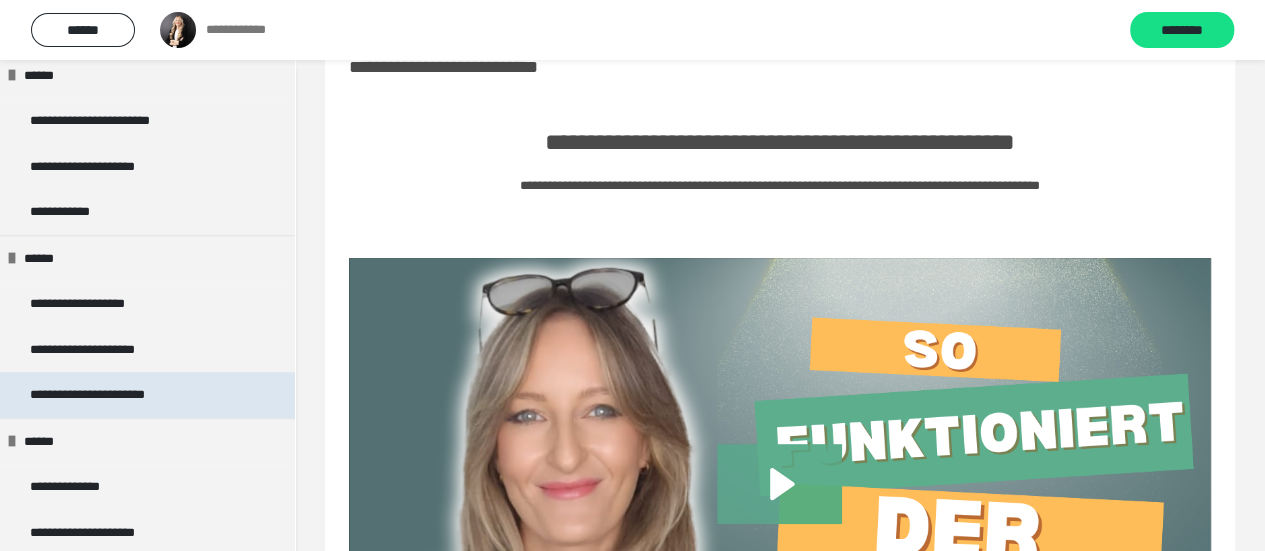 click on "**********" at bounding box center (118, 395) 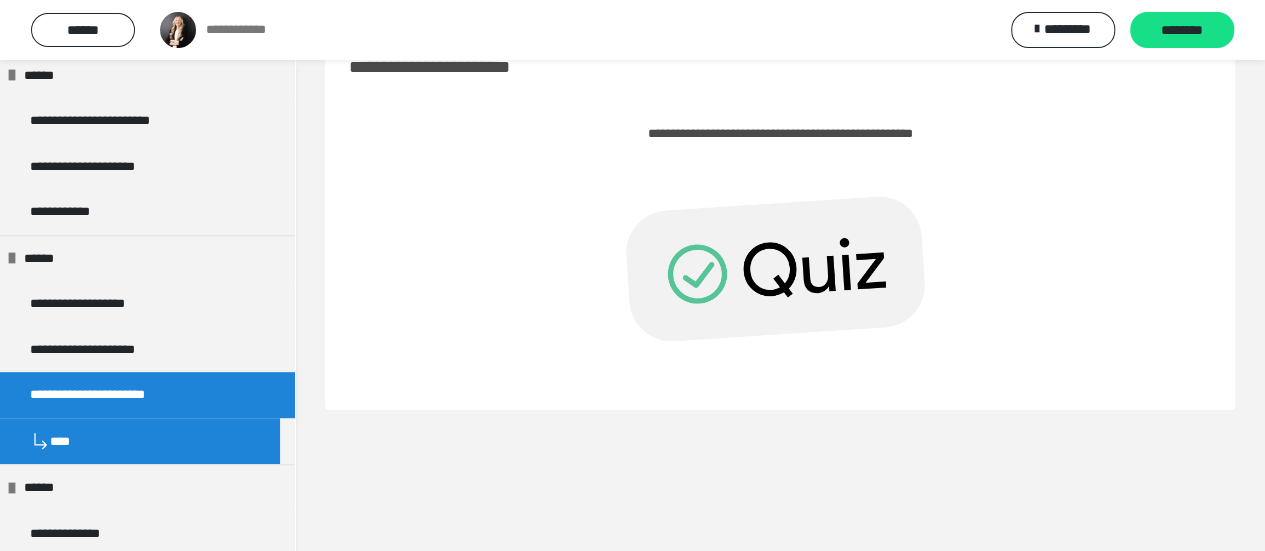click on "**********" at bounding box center (118, 395) 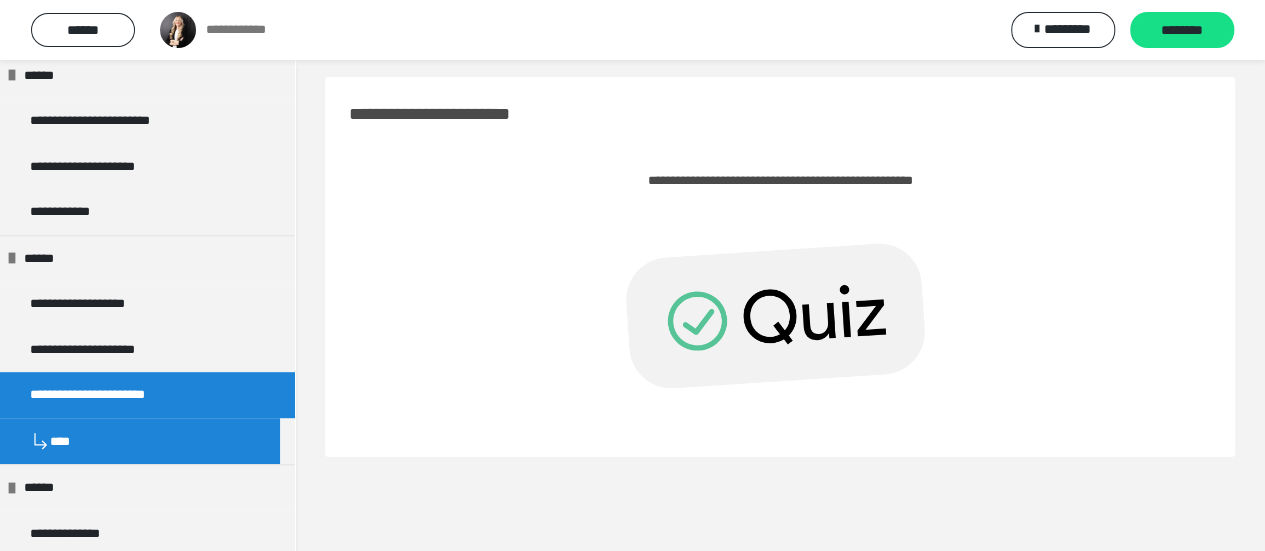 scroll, scrollTop: 0, scrollLeft: 0, axis: both 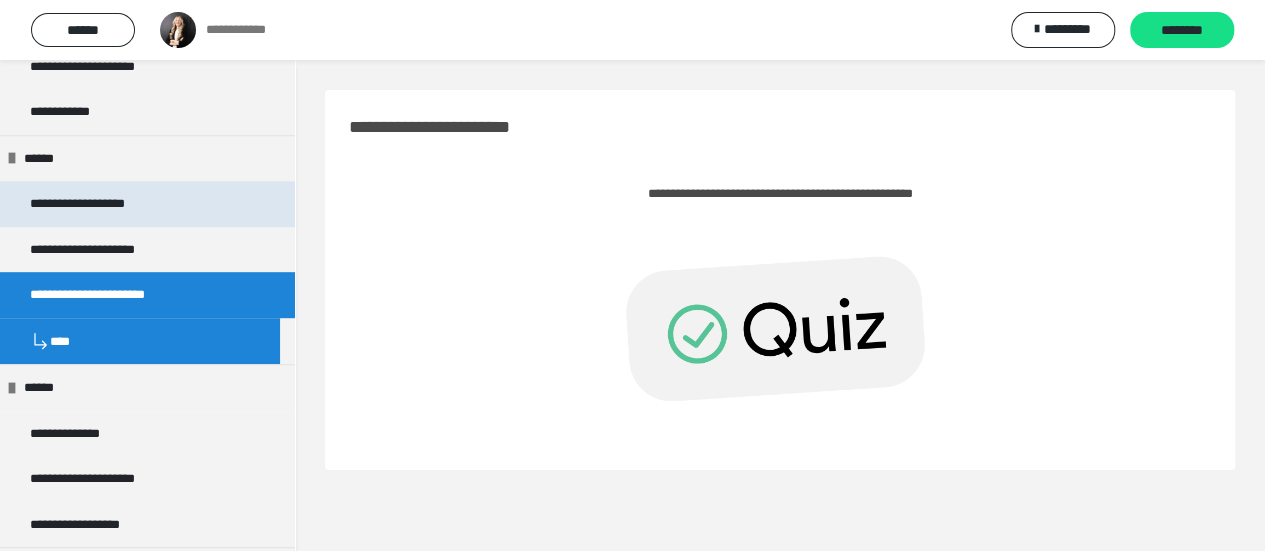 click on "**********" at bounding box center (99, 204) 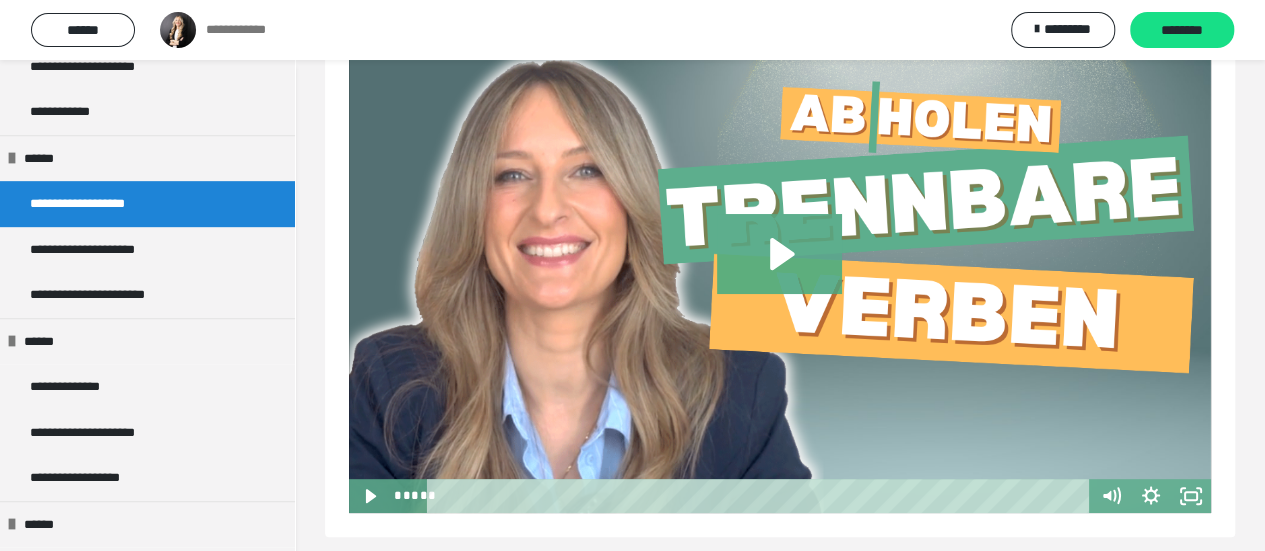 scroll, scrollTop: 242, scrollLeft: 0, axis: vertical 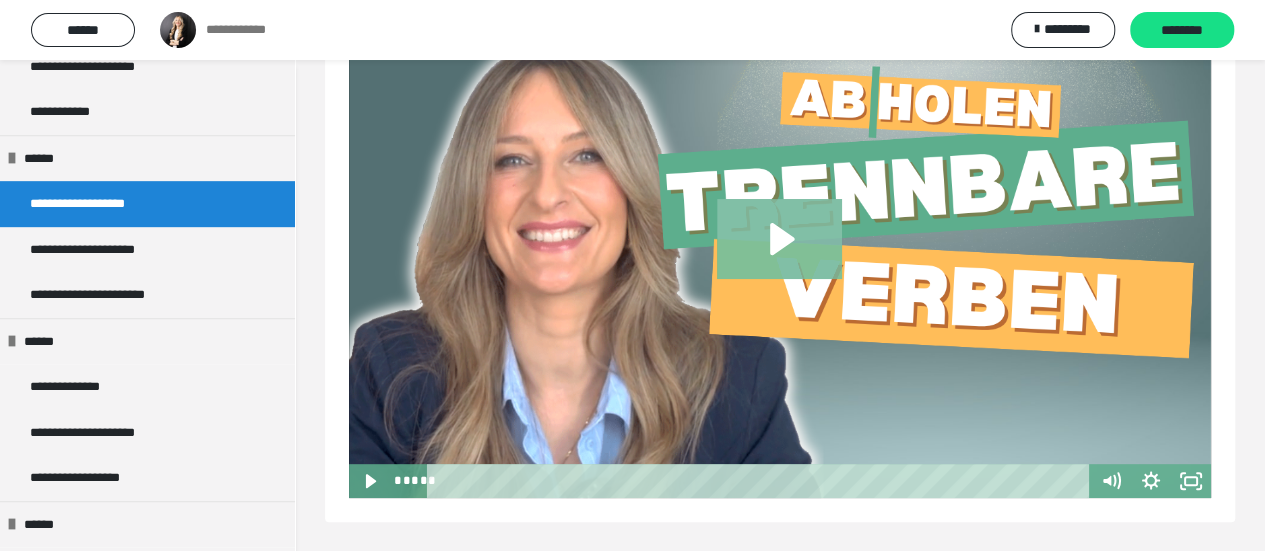 click 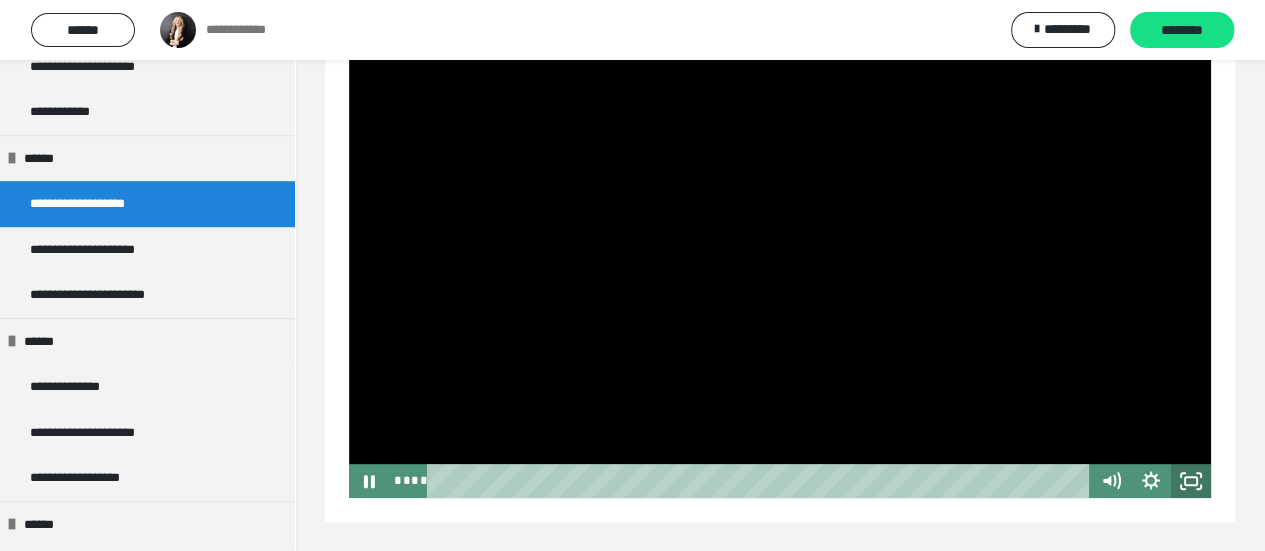click 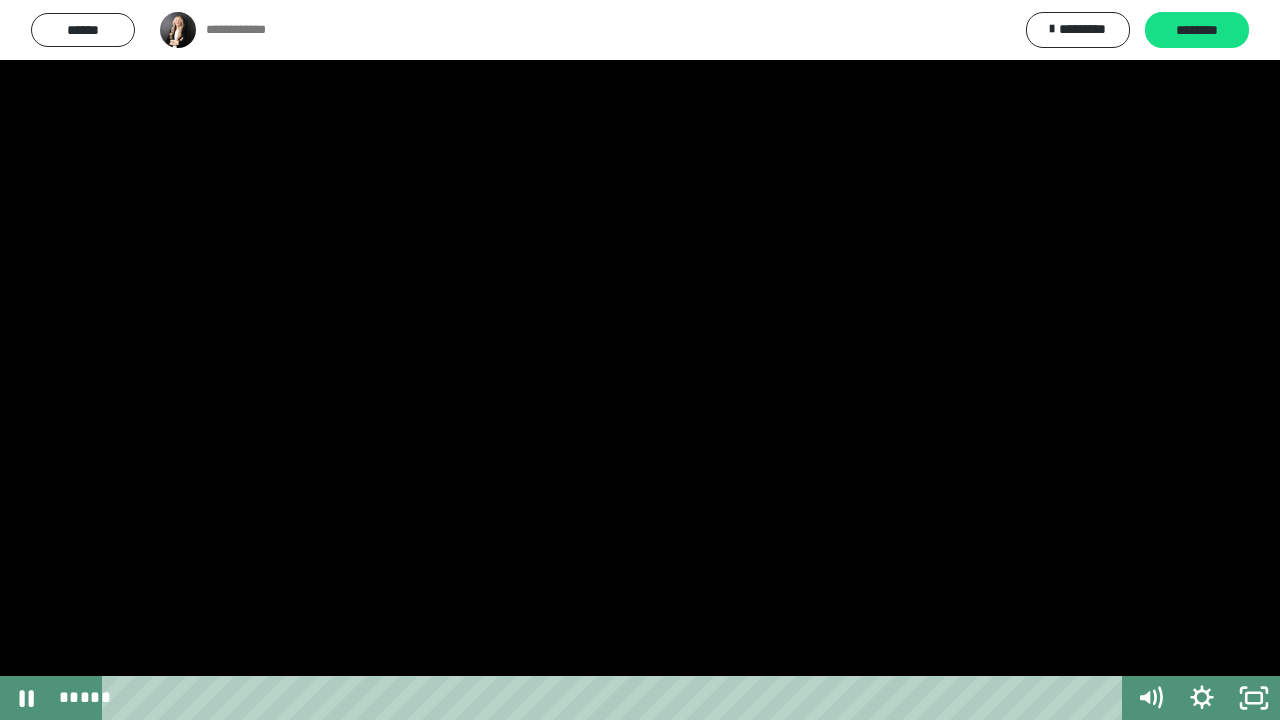 click at bounding box center [640, 360] 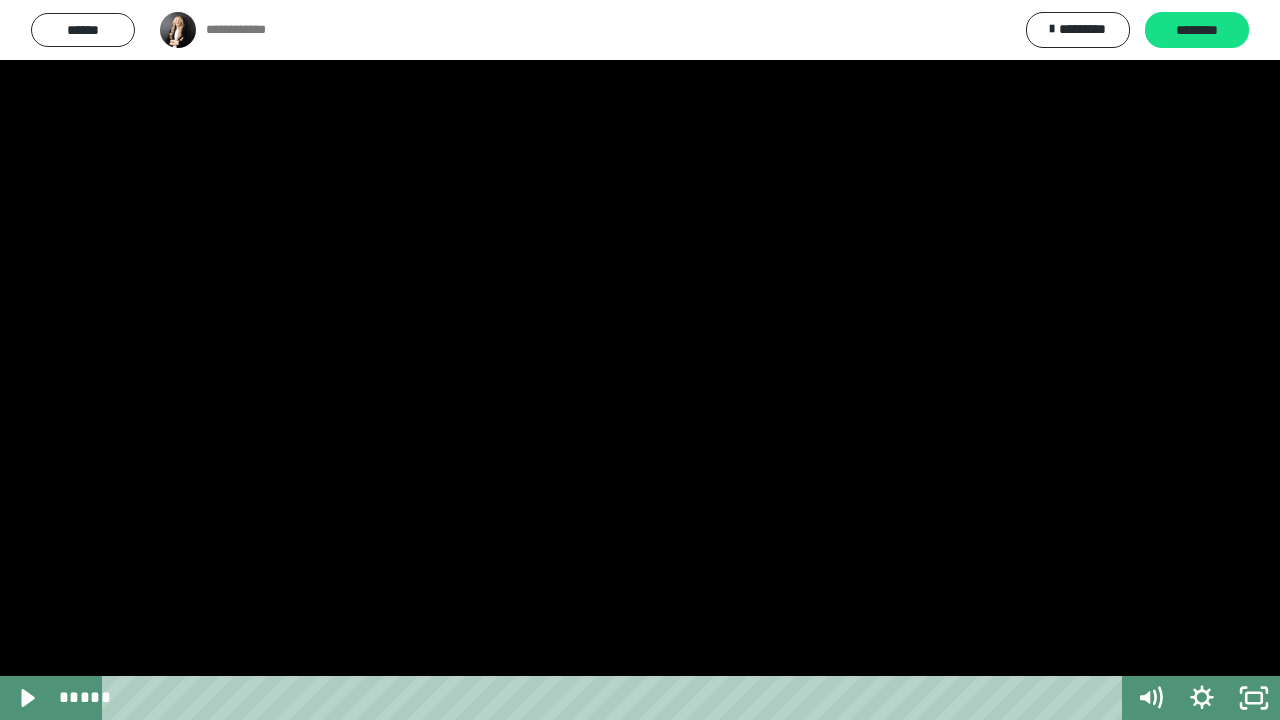 click at bounding box center [616, 698] 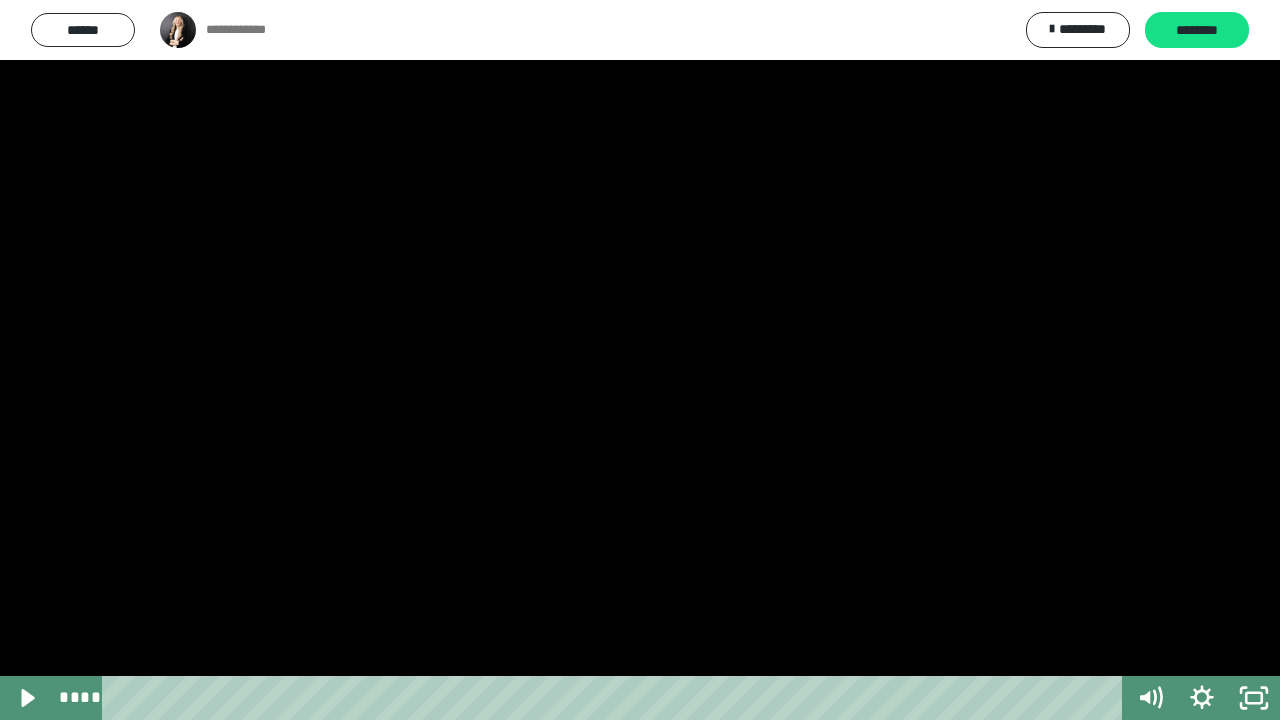 click at bounding box center [640, 360] 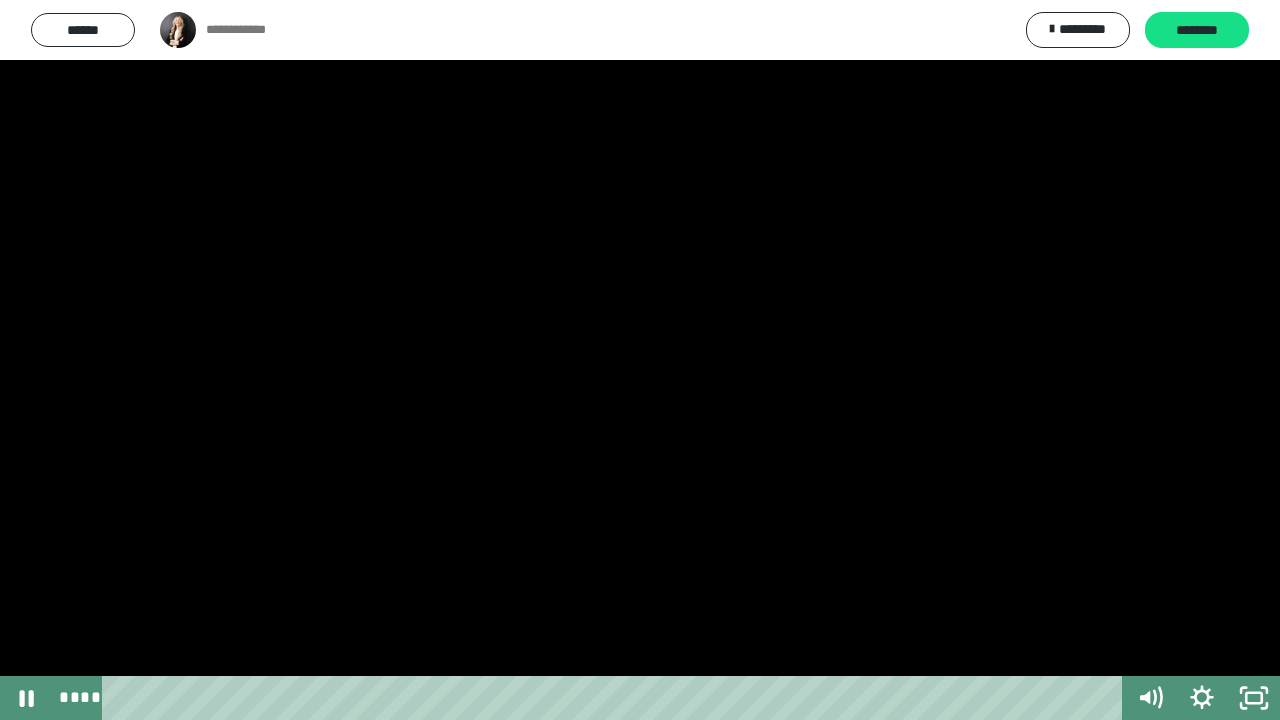 click at bounding box center [640, 360] 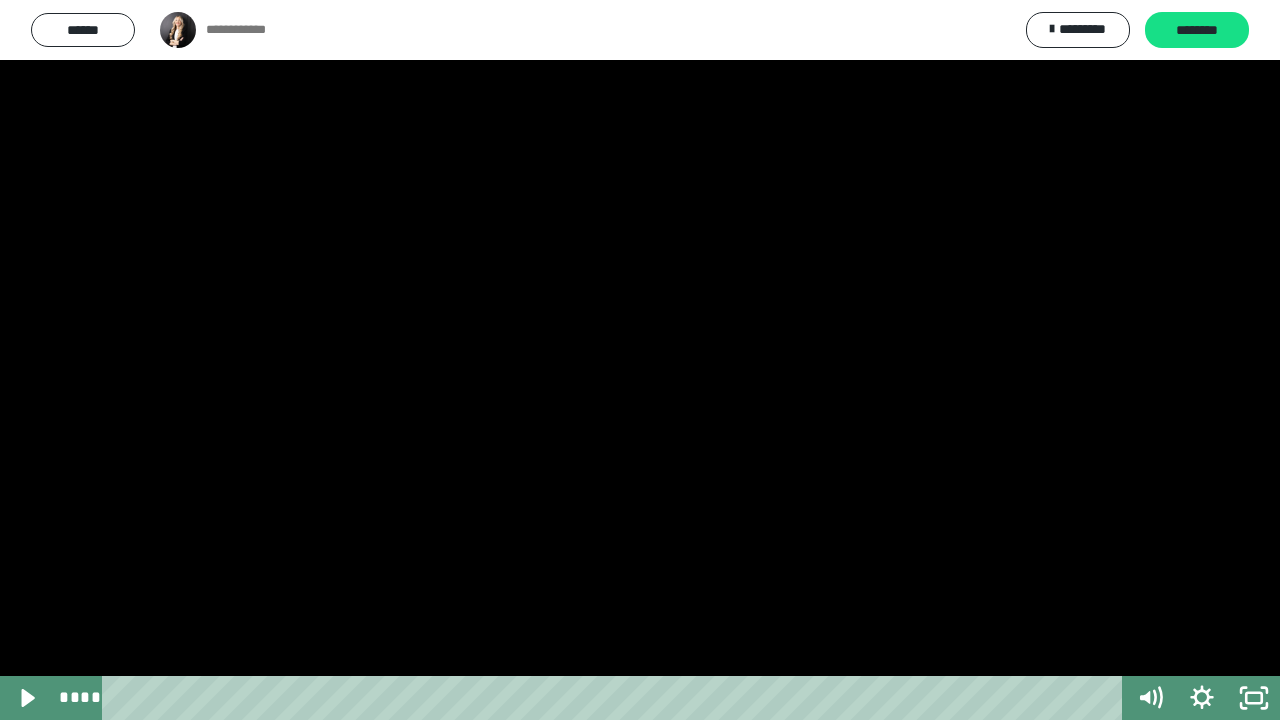 click at bounding box center [640, 360] 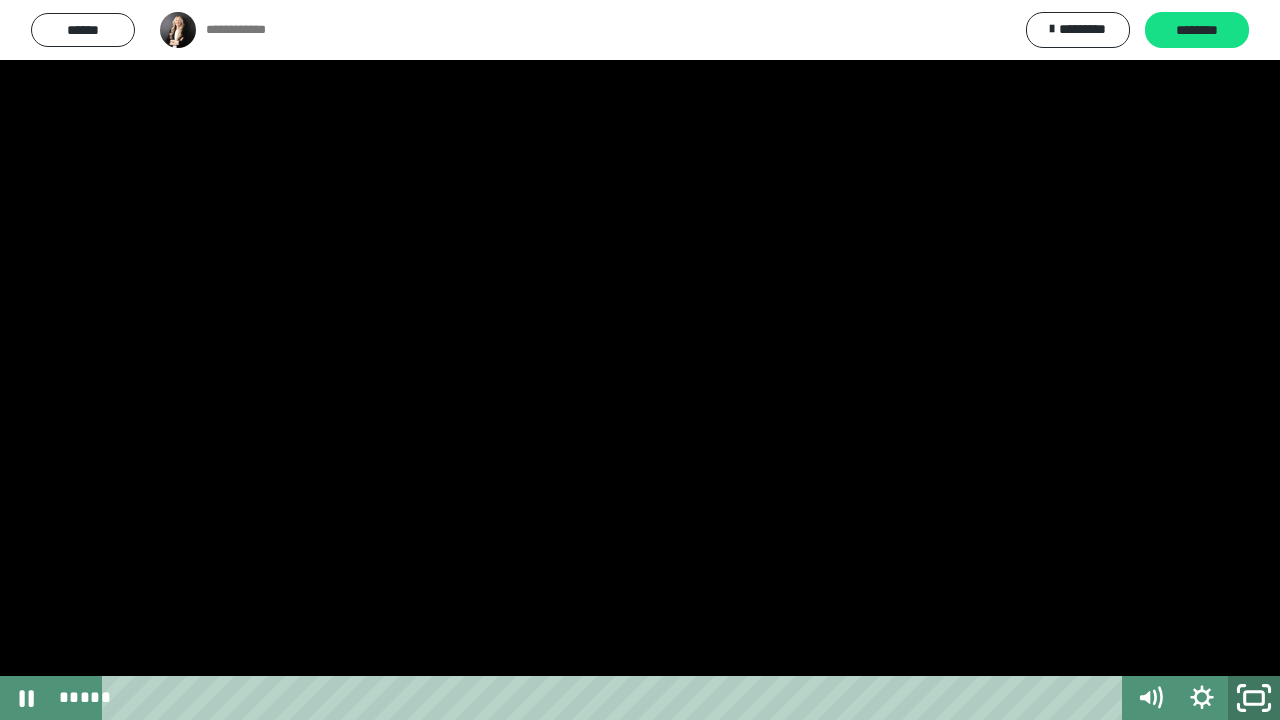 click 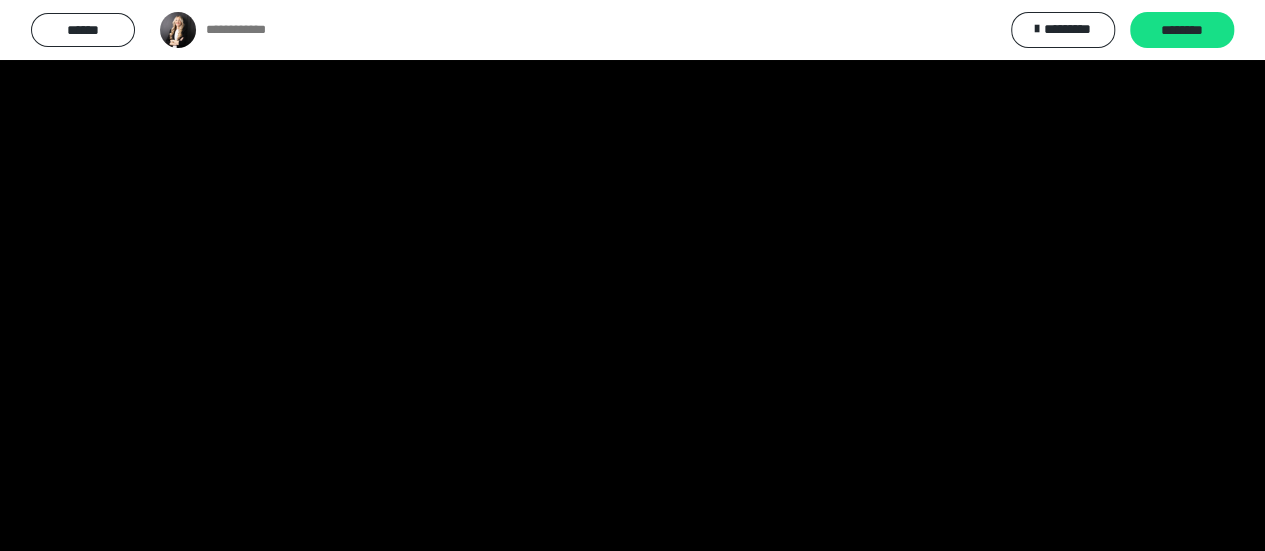 scroll, scrollTop: 242, scrollLeft: 0, axis: vertical 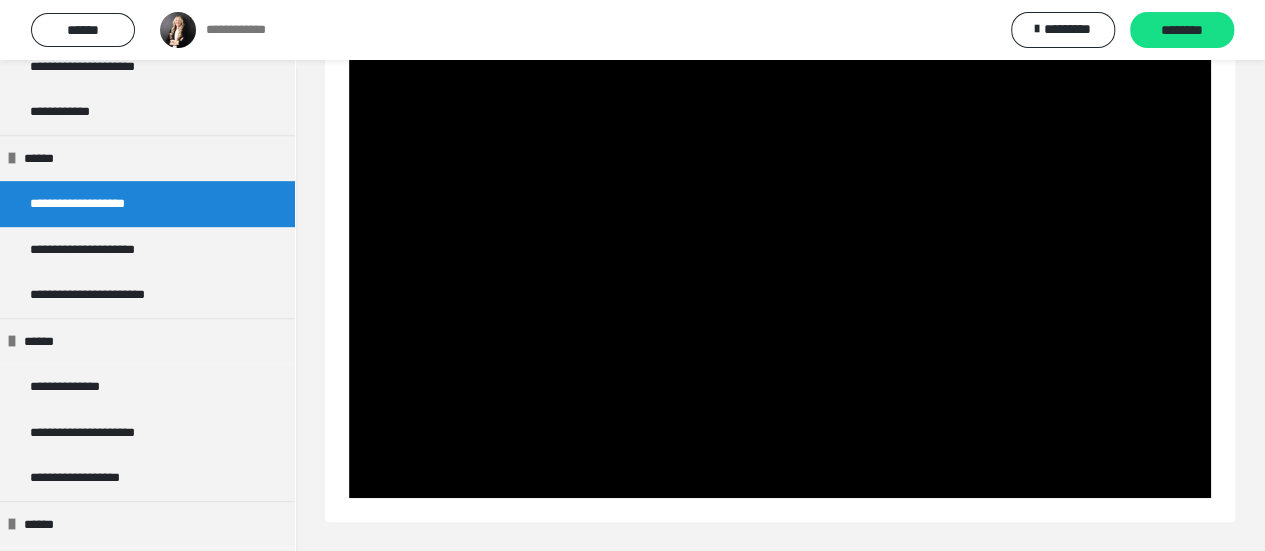 drag, startPoint x: 146, startPoint y: 300, endPoint x: 506, endPoint y: 143, distance: 392.74545 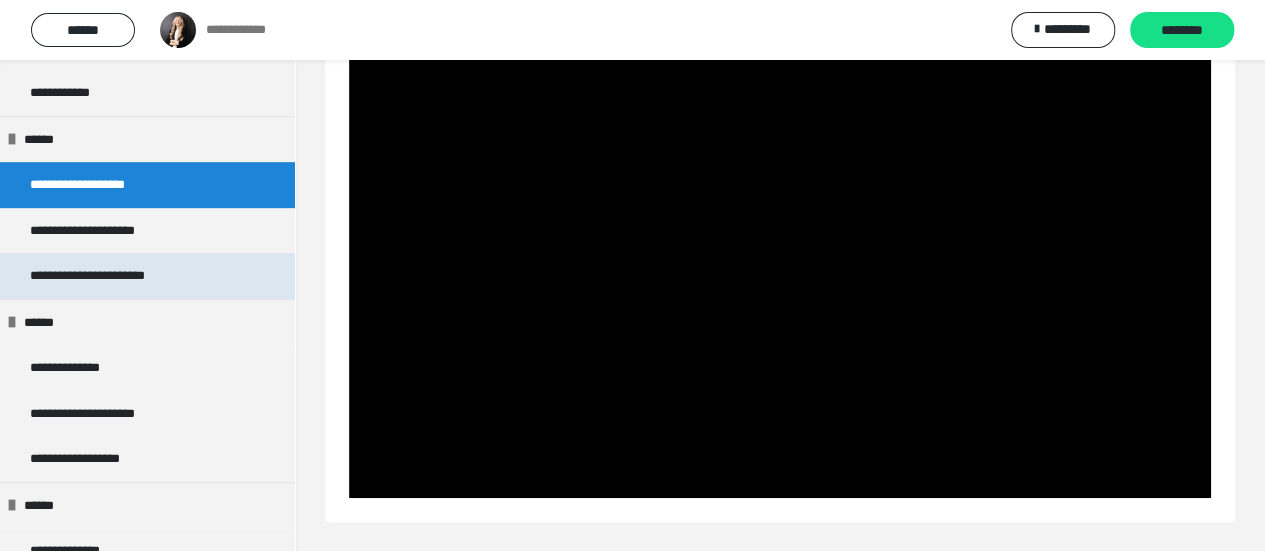 scroll, scrollTop: 400, scrollLeft: 0, axis: vertical 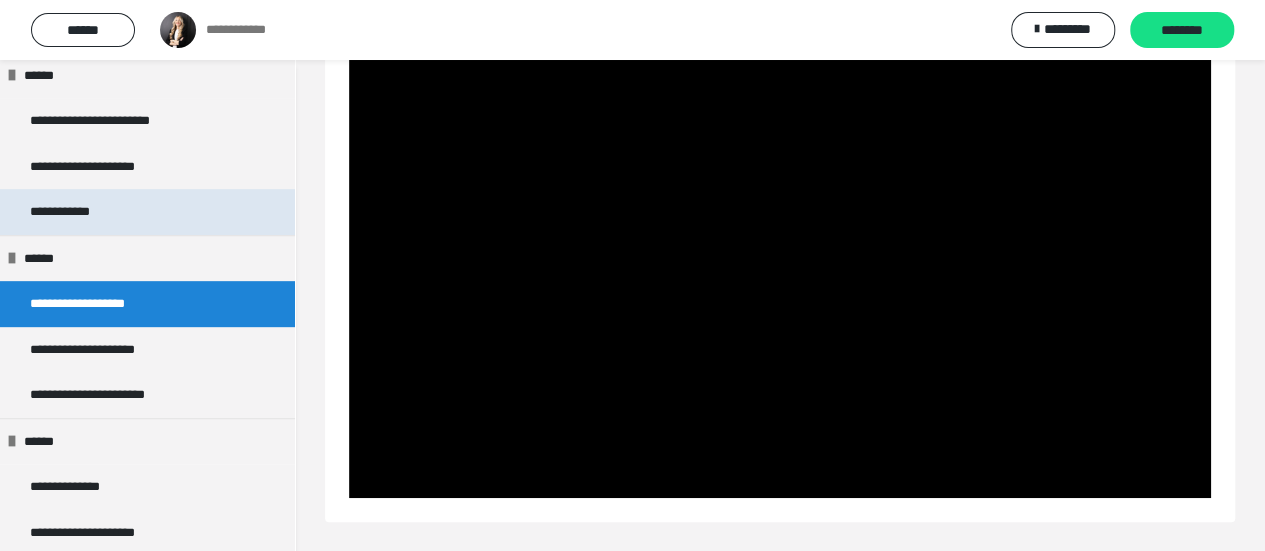 click on "**********" at bounding box center [79, 212] 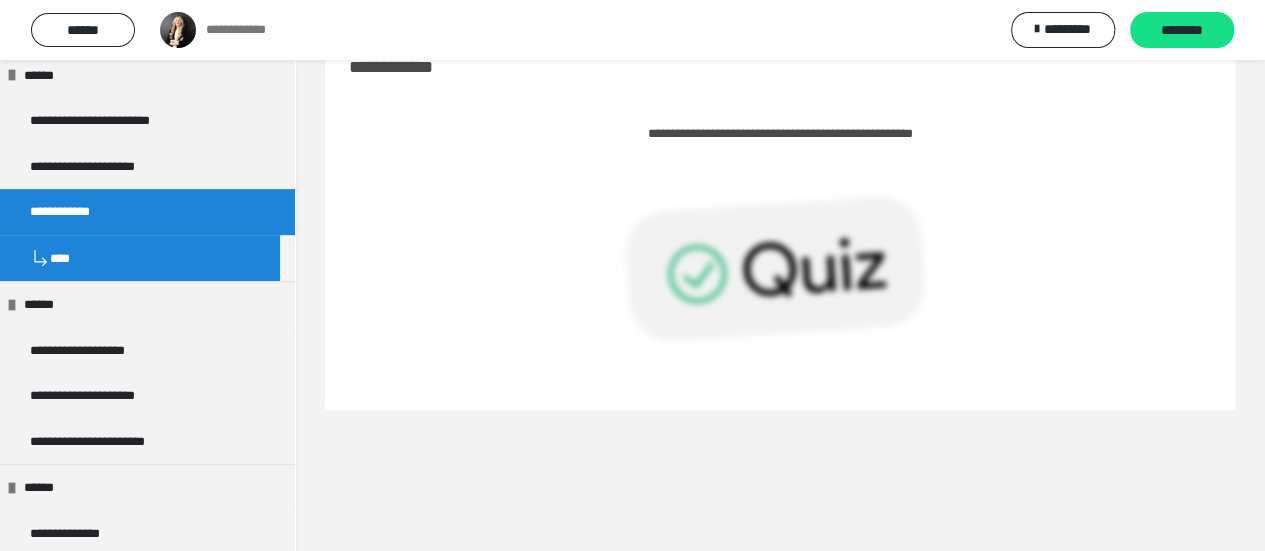 scroll, scrollTop: 60, scrollLeft: 0, axis: vertical 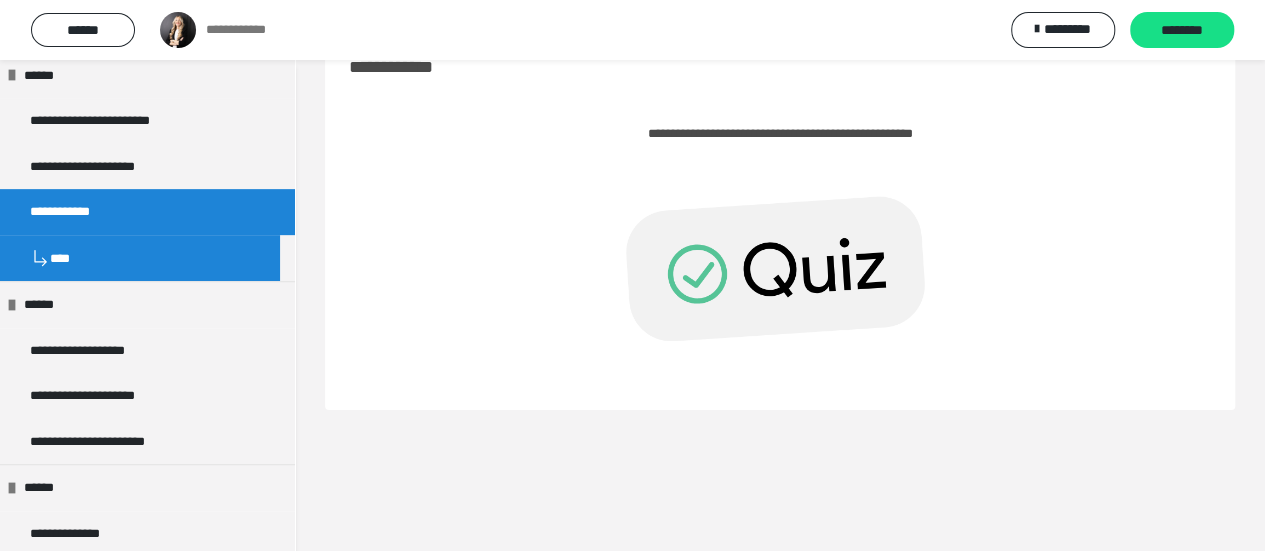 click at bounding box center (780, 265) 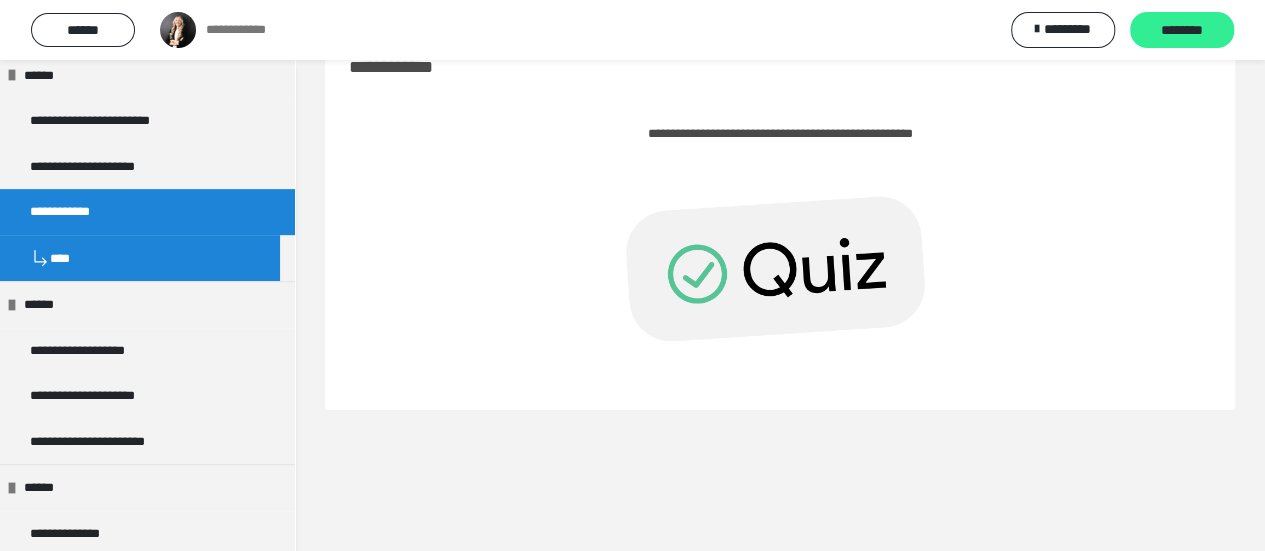 click on "********" at bounding box center (1182, 31) 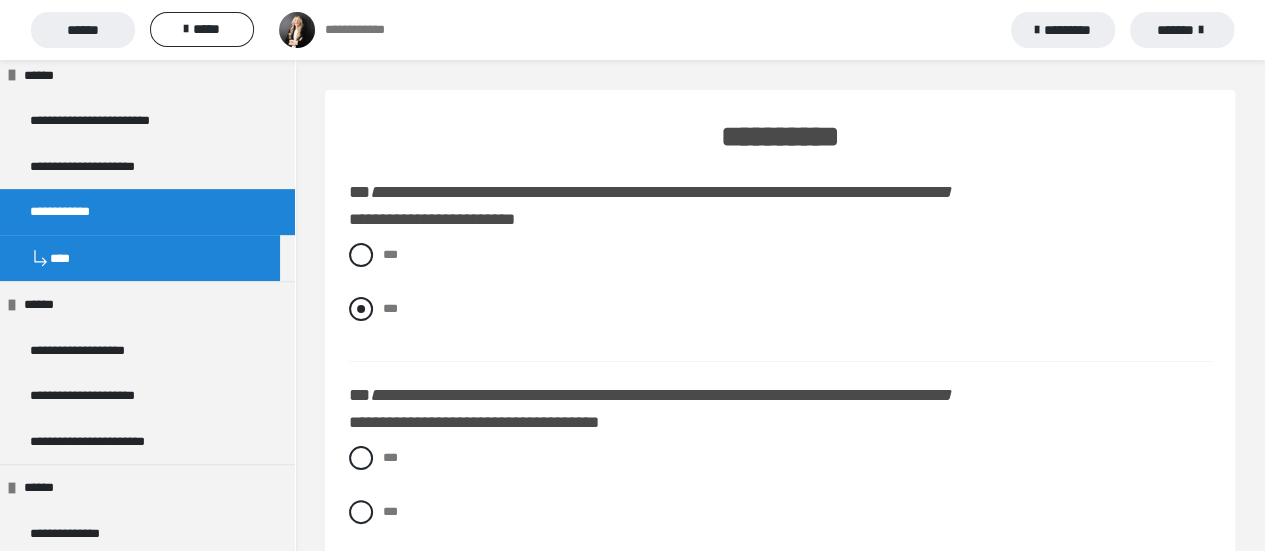 click on "***" at bounding box center (780, 309) 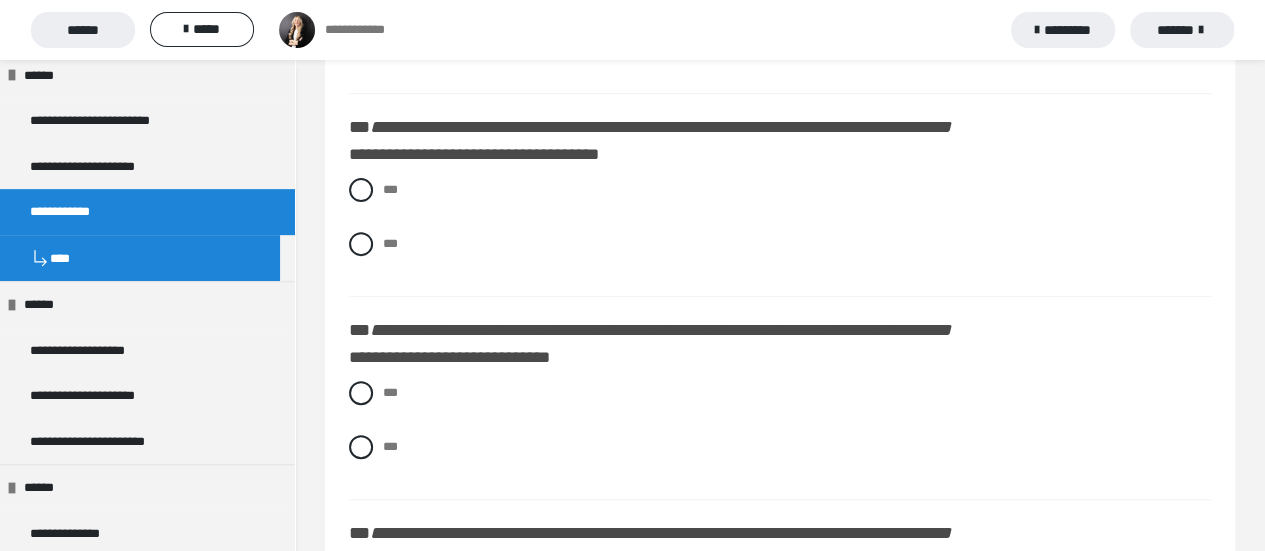 scroll, scrollTop: 300, scrollLeft: 0, axis: vertical 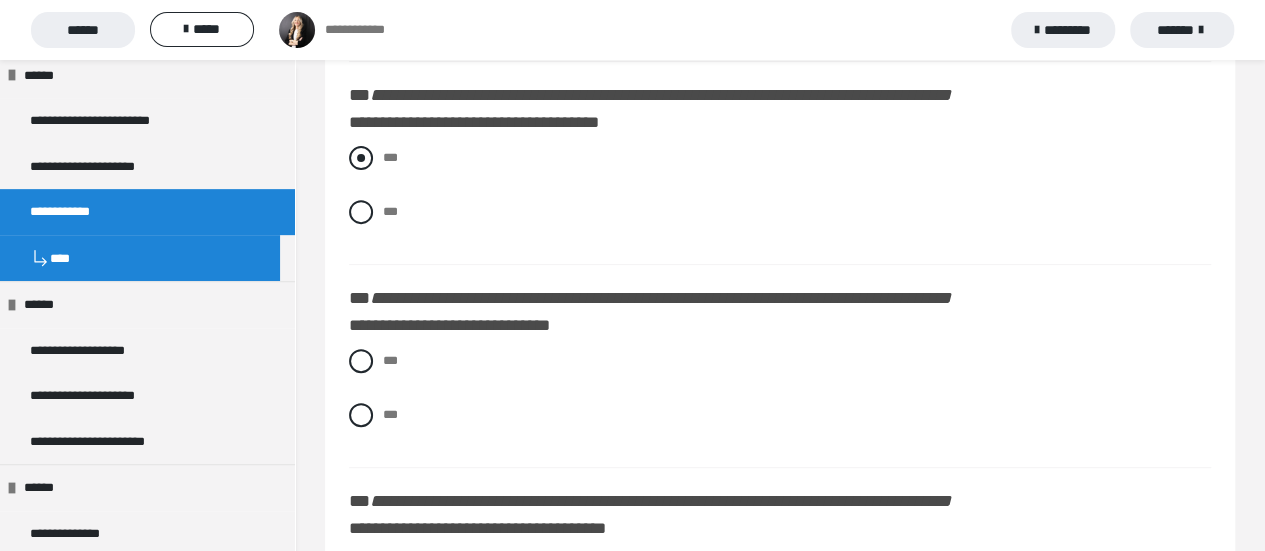 click on "***" at bounding box center (780, 158) 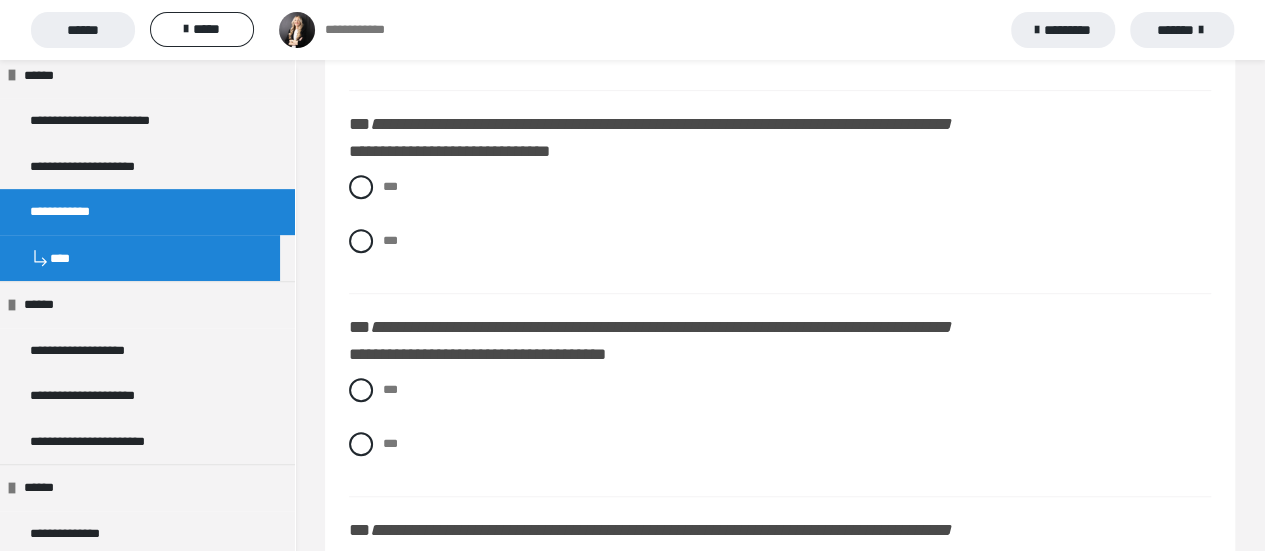 scroll, scrollTop: 500, scrollLeft: 0, axis: vertical 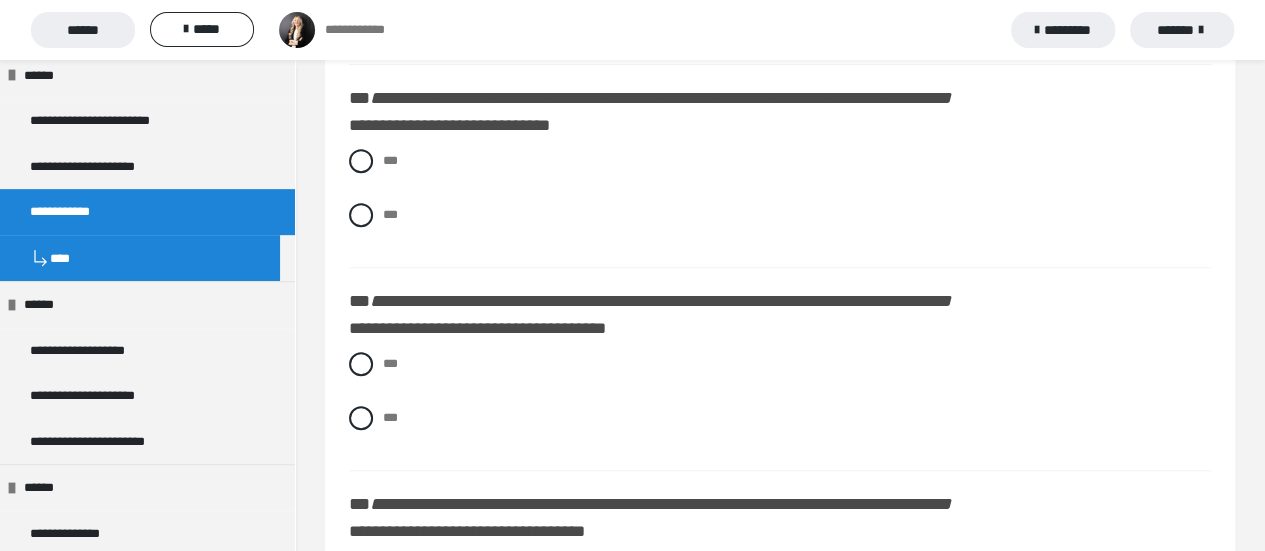click on "**********" at bounding box center (449, 125) 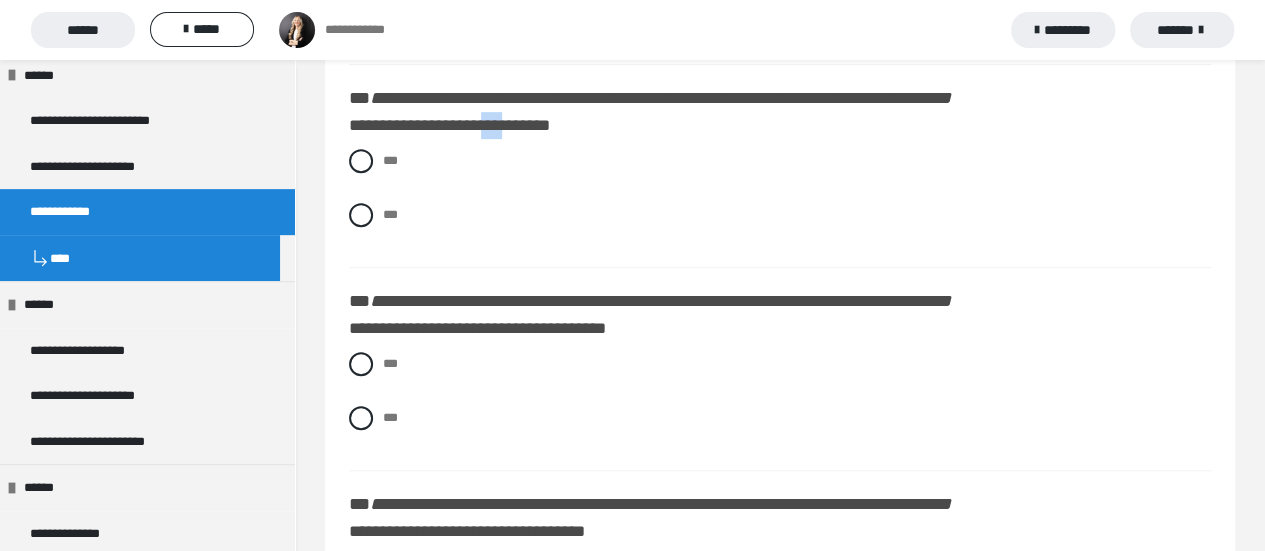 click on "**********" at bounding box center [449, 125] 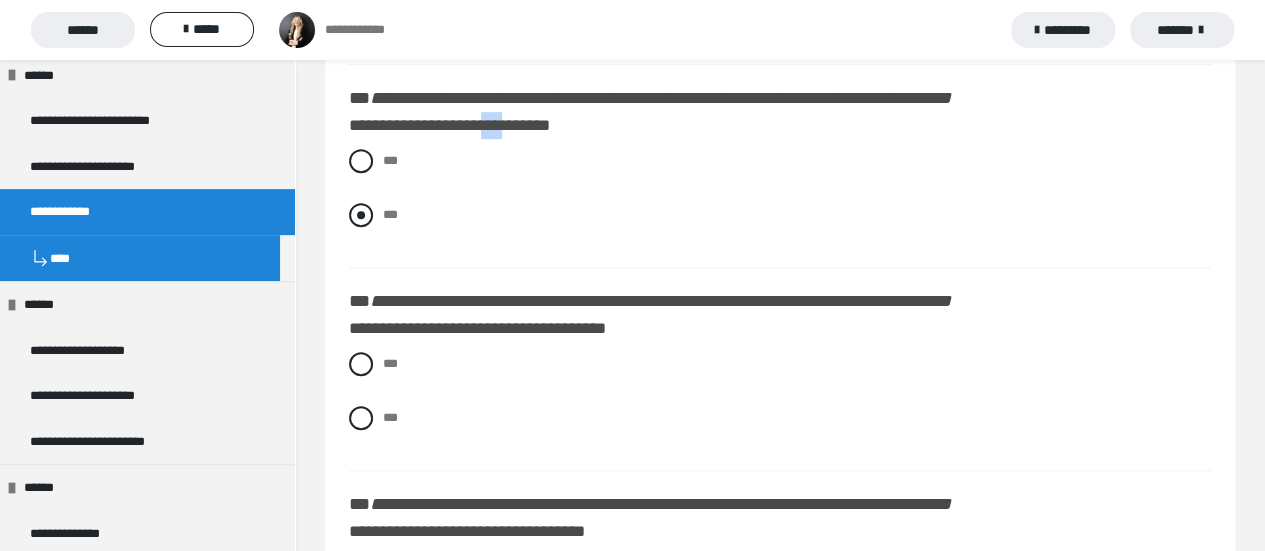 click on "***" at bounding box center (389, 209) 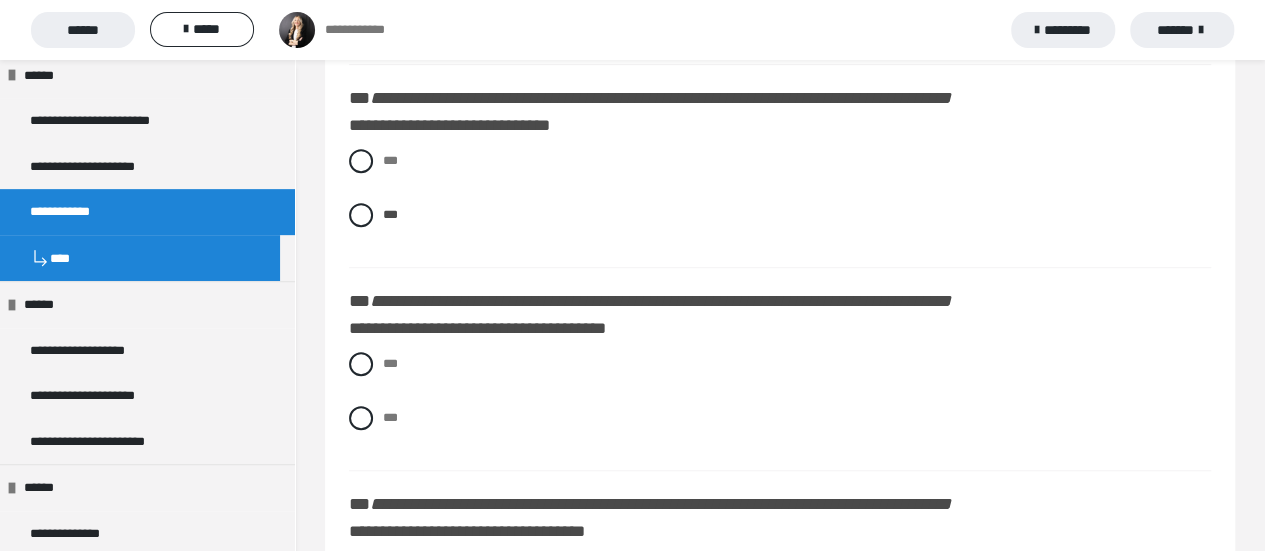 click on "**********" at bounding box center (780, 112) 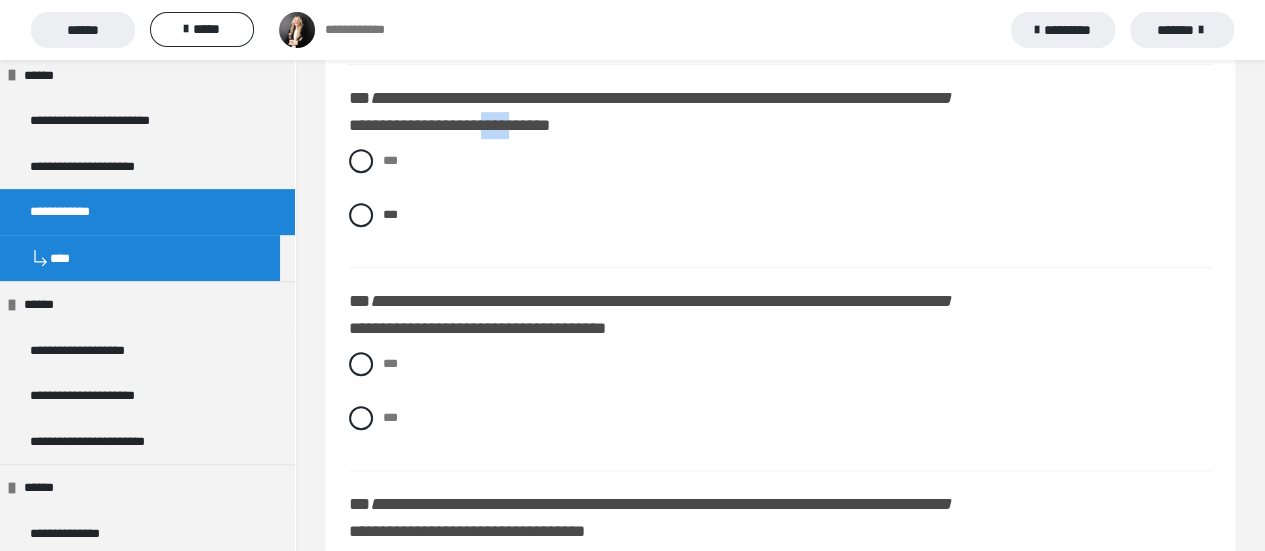 click on "**********" at bounding box center (449, 125) 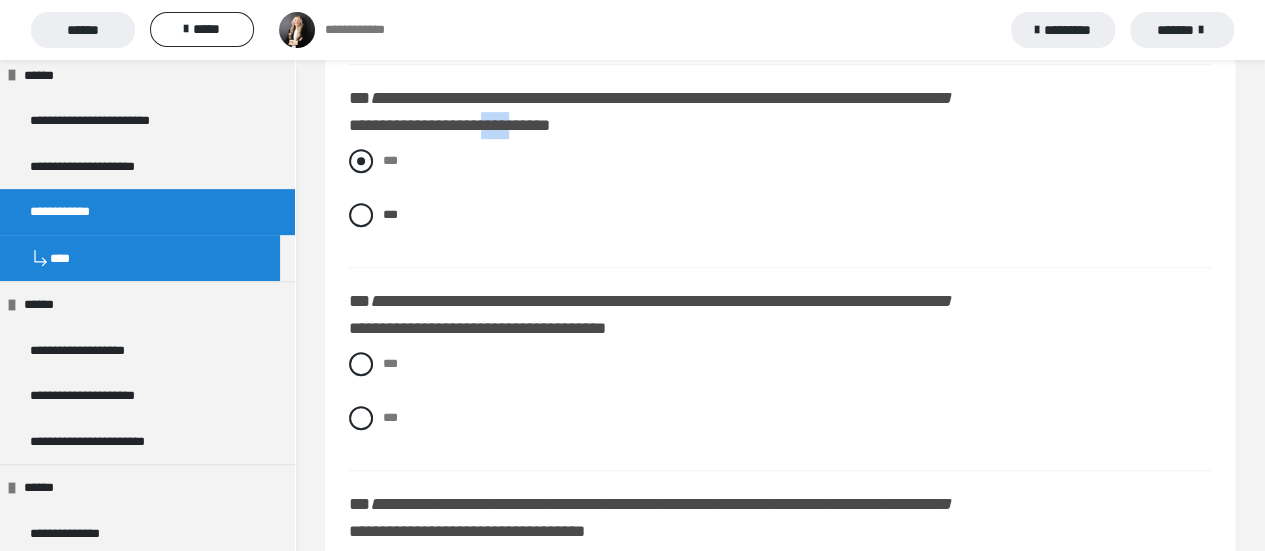 click on "***" at bounding box center [780, 161] 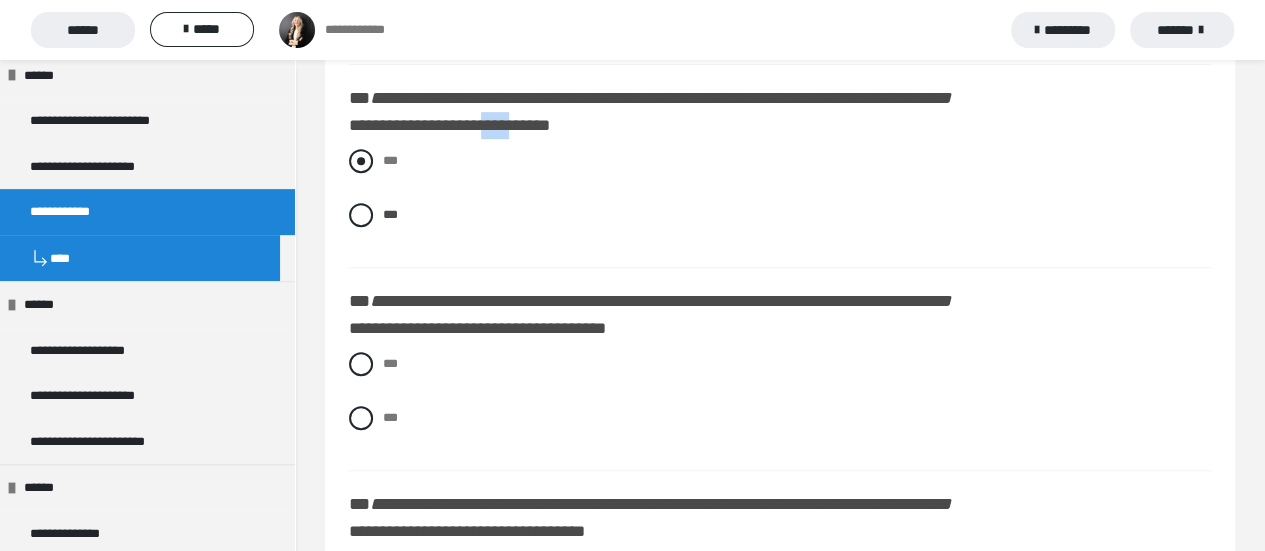 radio on "****" 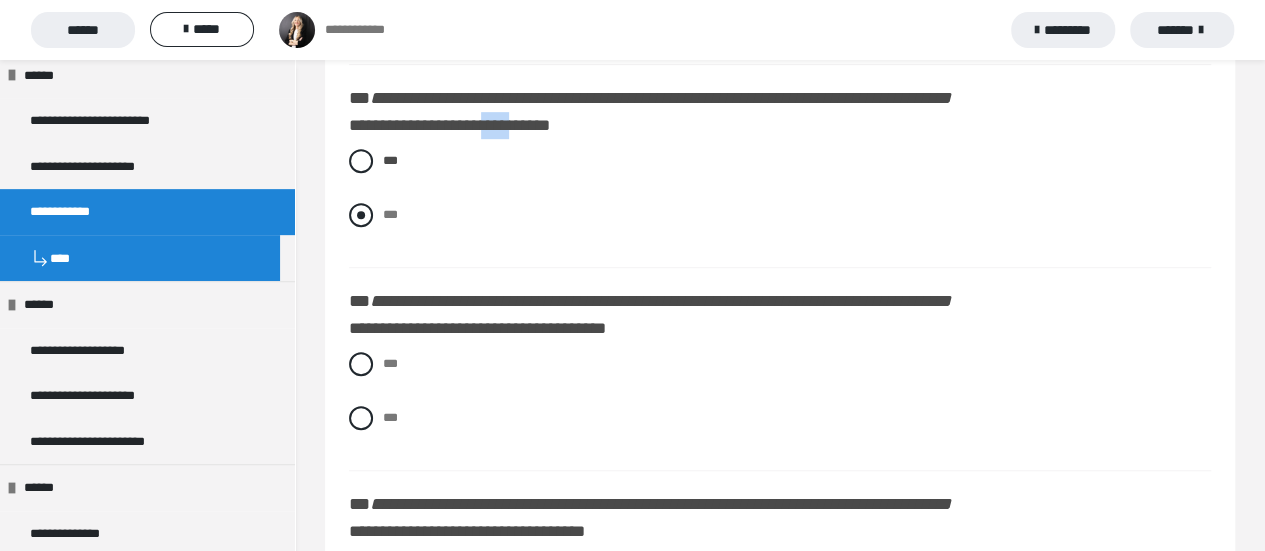 click on "***" at bounding box center (780, 215) 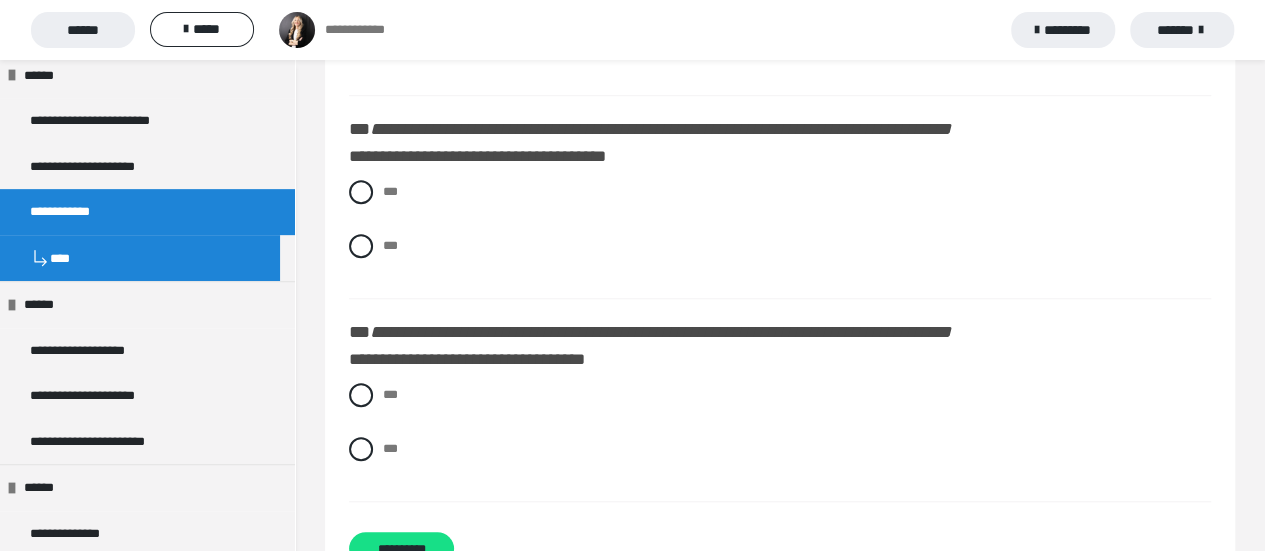 scroll, scrollTop: 700, scrollLeft: 0, axis: vertical 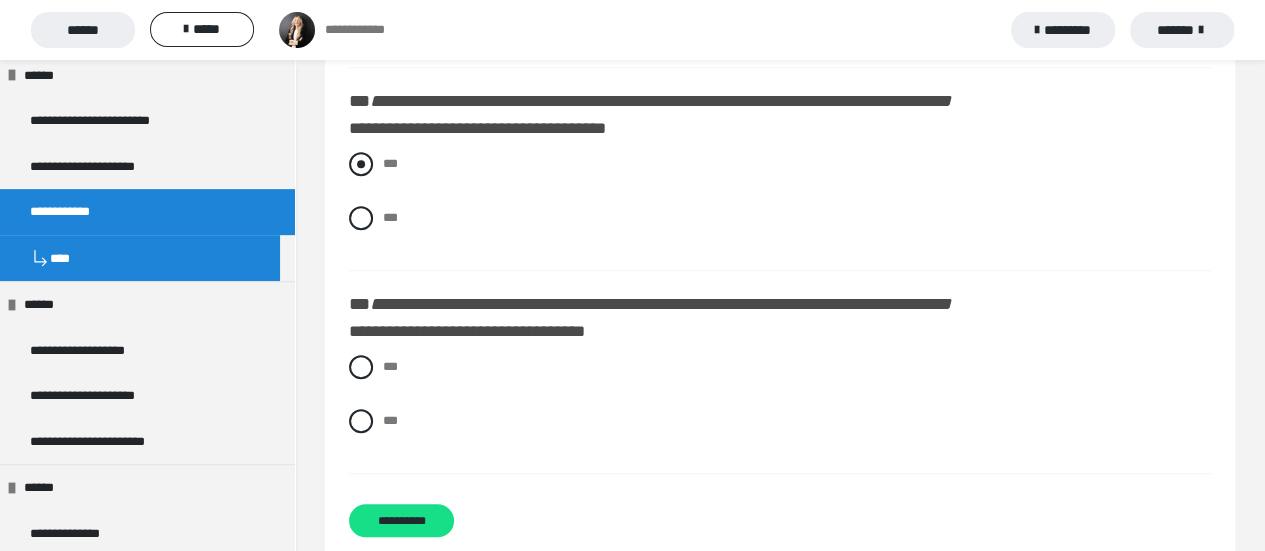 click on "***" at bounding box center (389, 158) 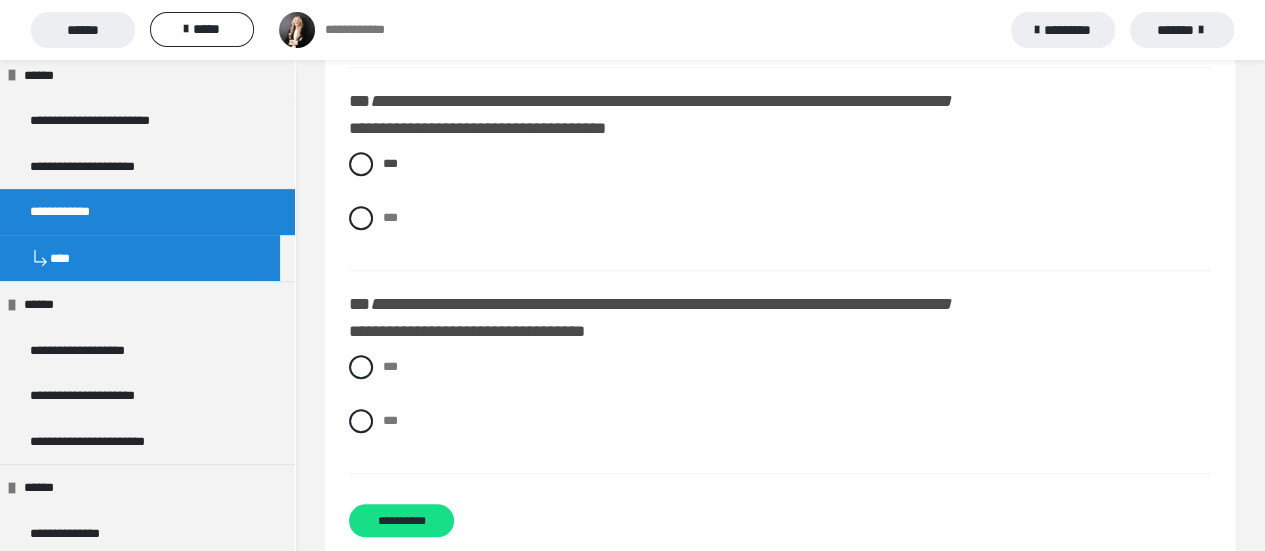scroll, scrollTop: 738, scrollLeft: 0, axis: vertical 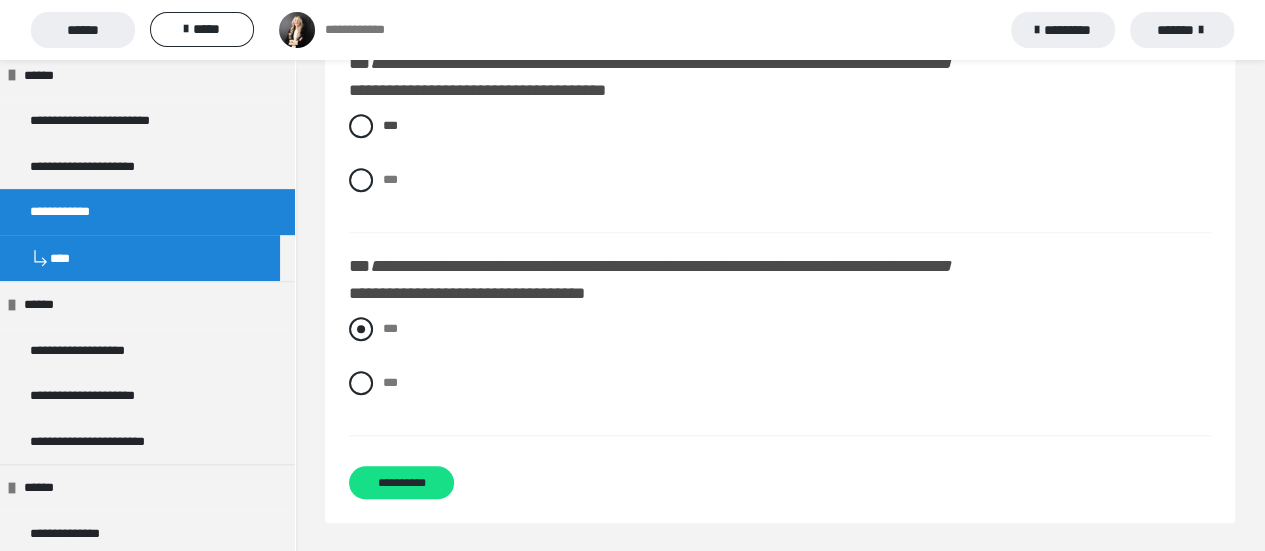 click at bounding box center [361, 329] 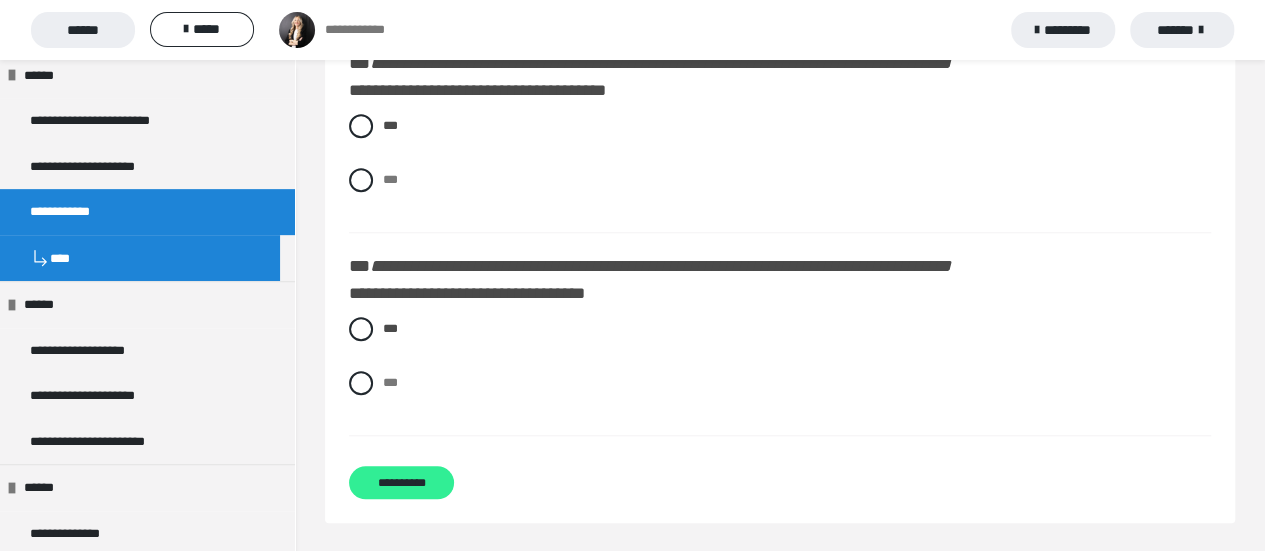 click on "**********" at bounding box center [401, 482] 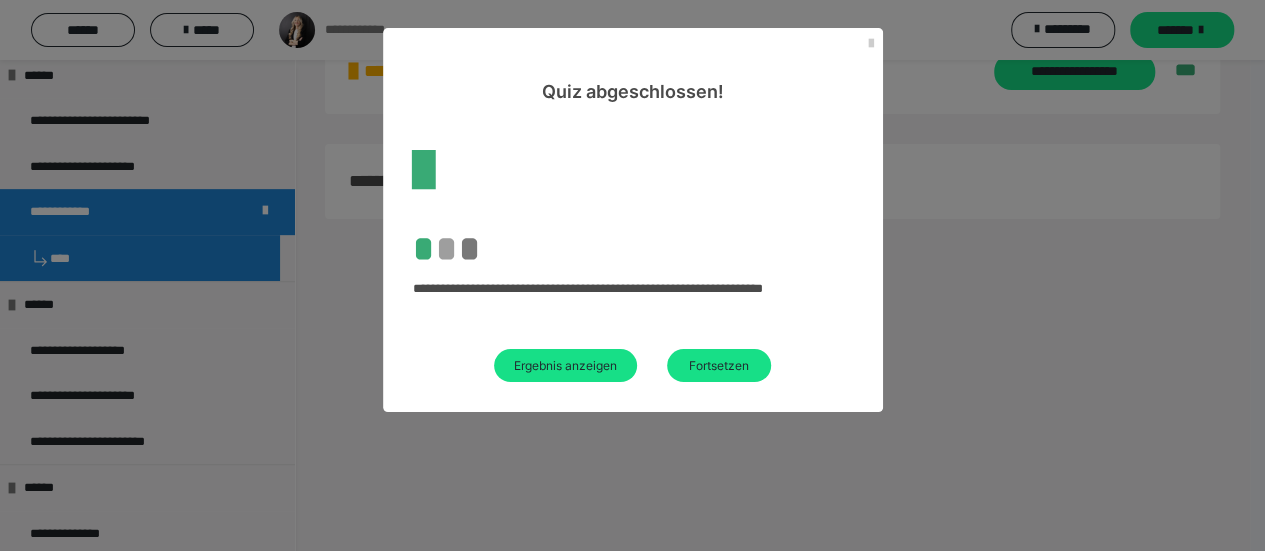 scroll, scrollTop: 60, scrollLeft: 0, axis: vertical 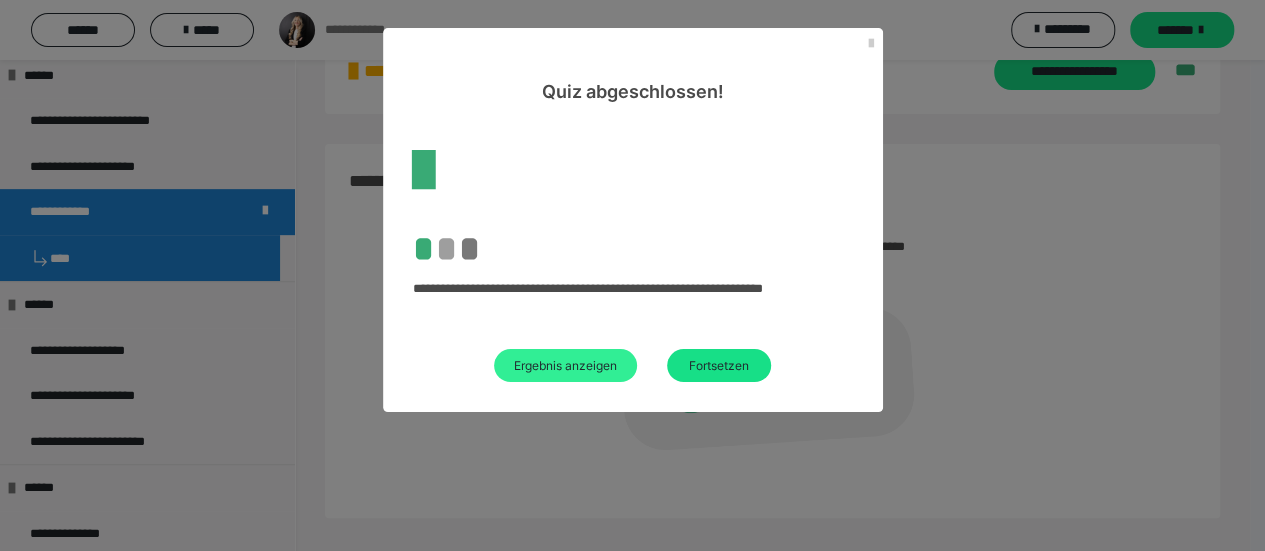 click on "Ergebnis anzeigen" at bounding box center [565, 365] 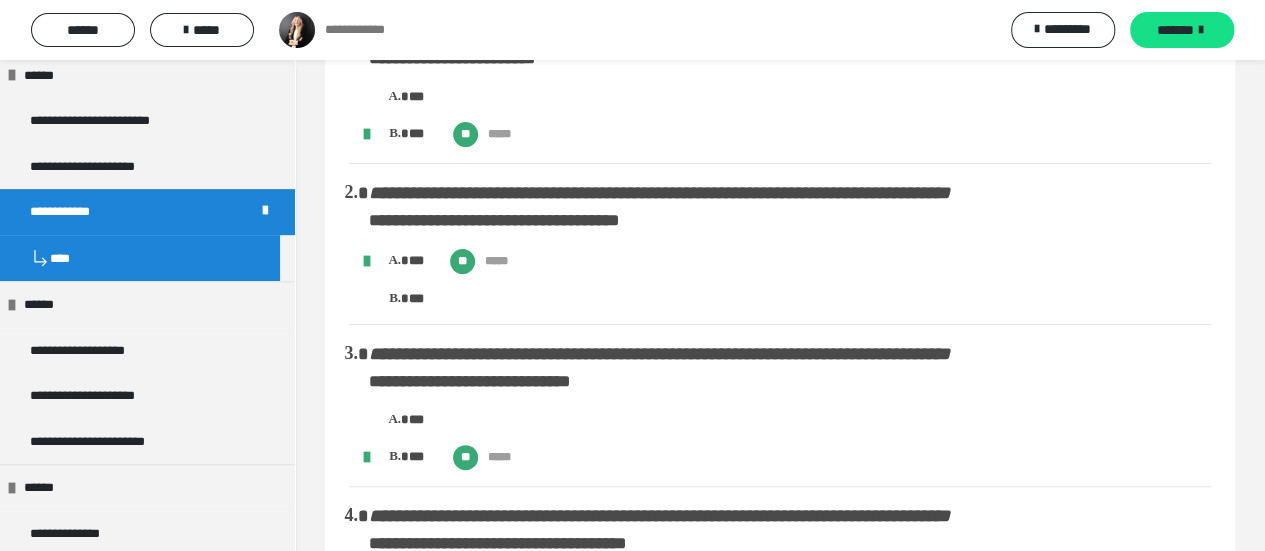 scroll, scrollTop: 200, scrollLeft: 0, axis: vertical 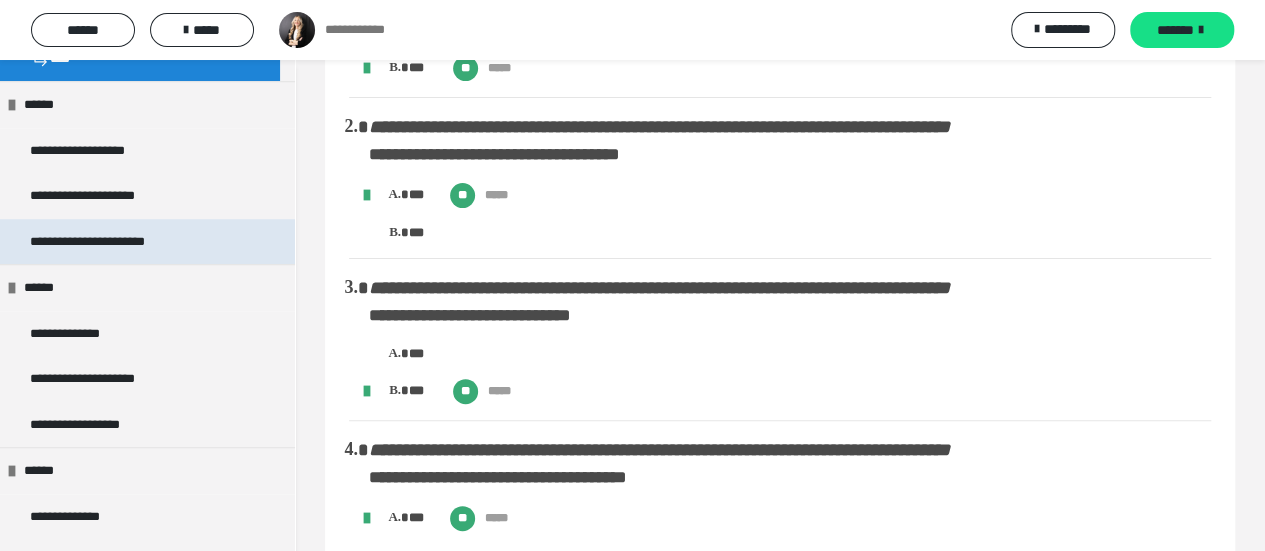 click on "**********" at bounding box center (118, 242) 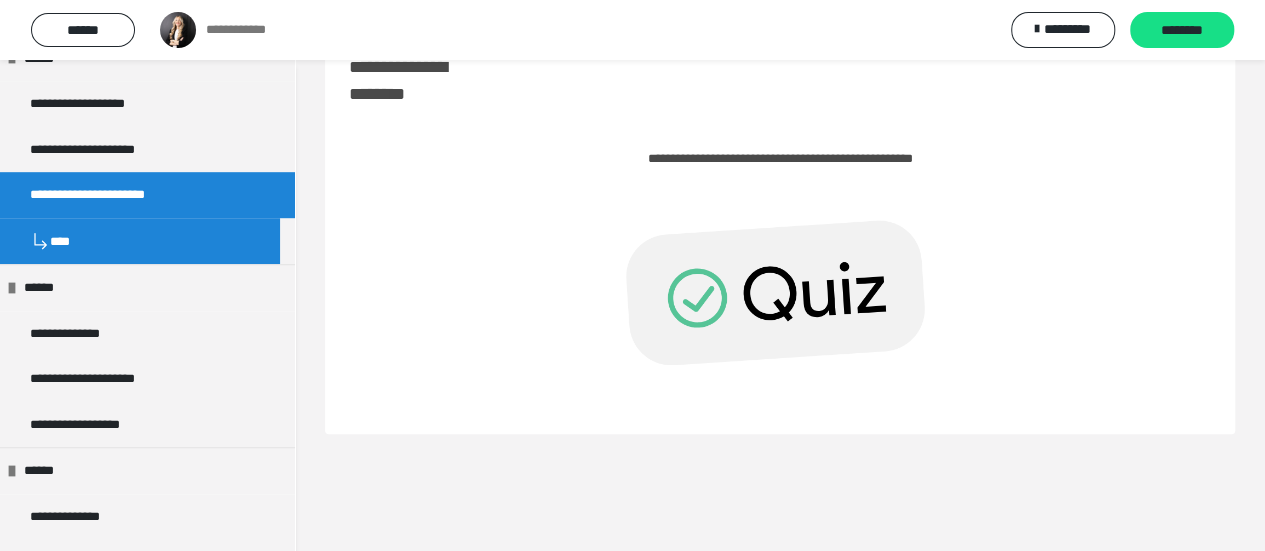 scroll, scrollTop: 60, scrollLeft: 0, axis: vertical 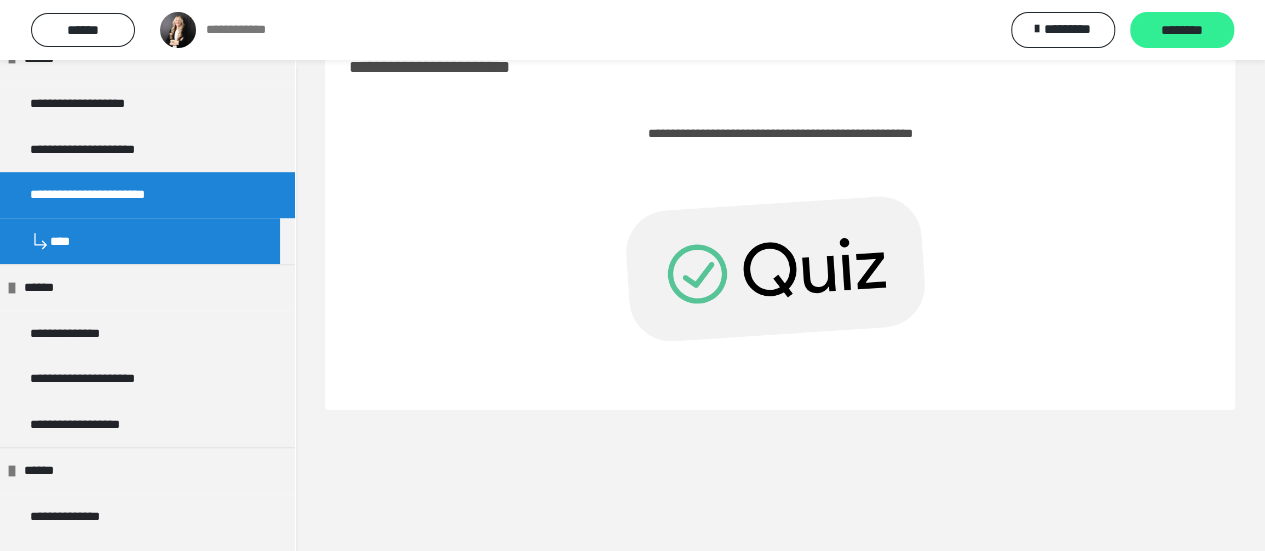 click on "********" at bounding box center [1182, 31] 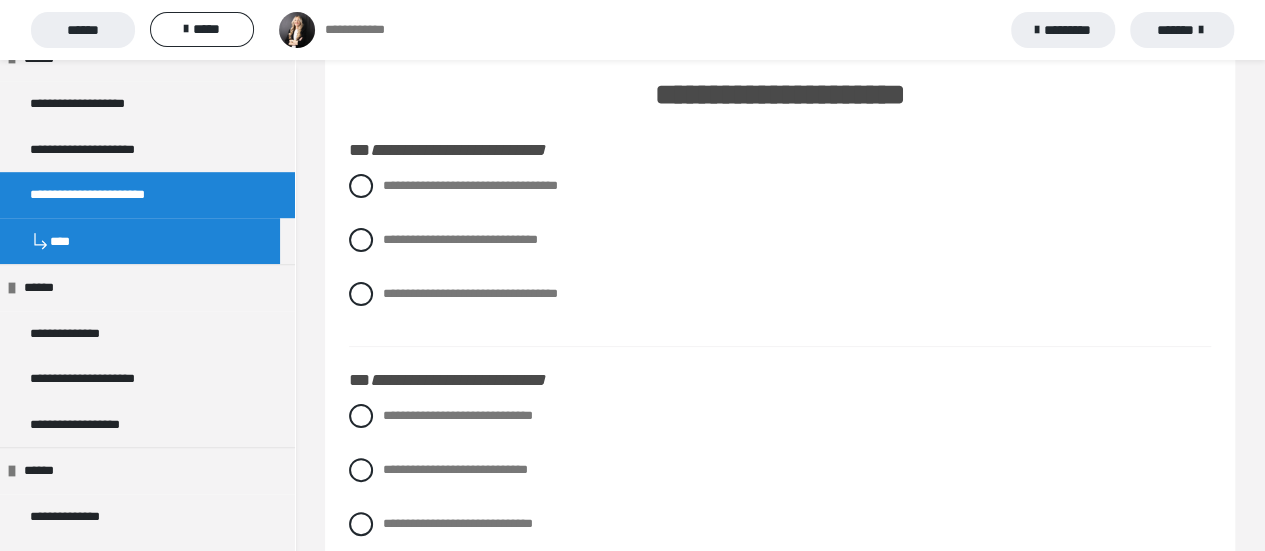 scroll, scrollTop: 0, scrollLeft: 0, axis: both 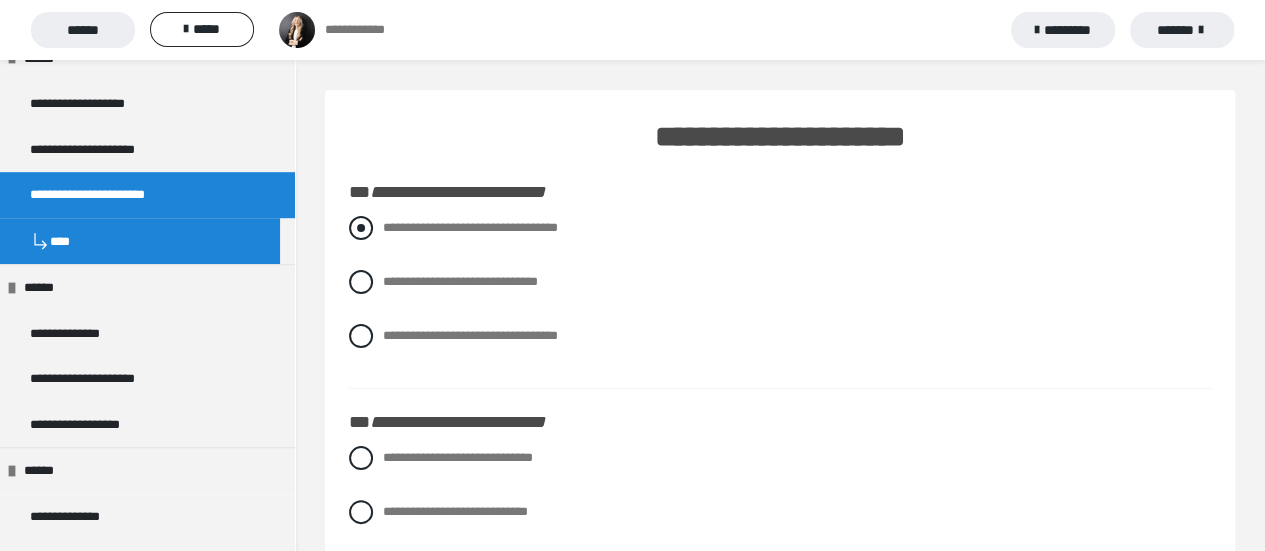 click on "**********" at bounding box center (470, 227) 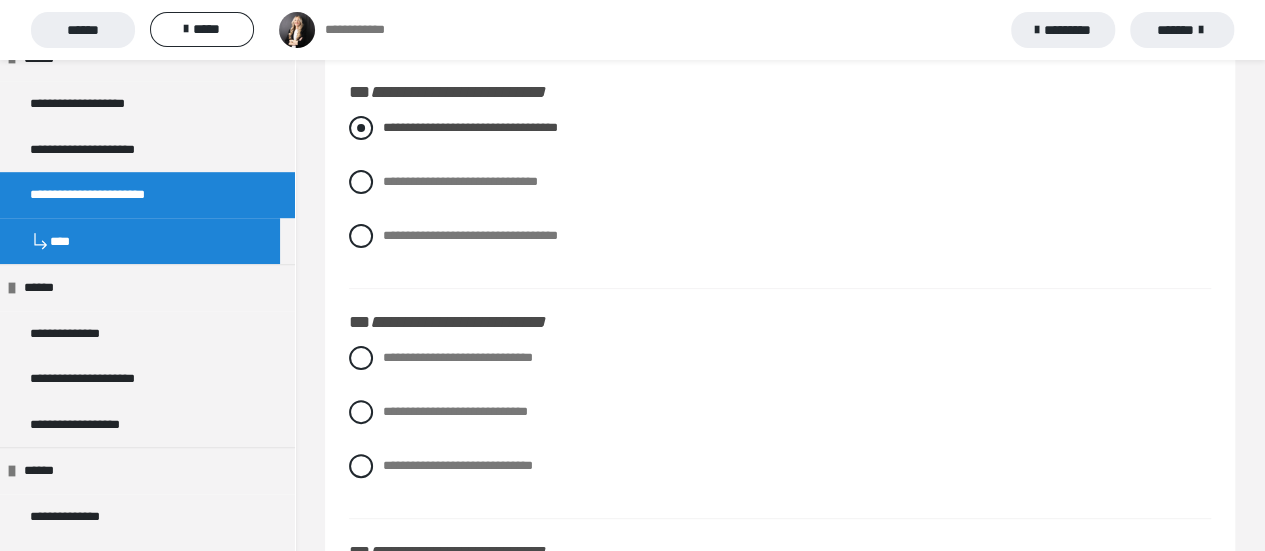 scroll, scrollTop: 200, scrollLeft: 0, axis: vertical 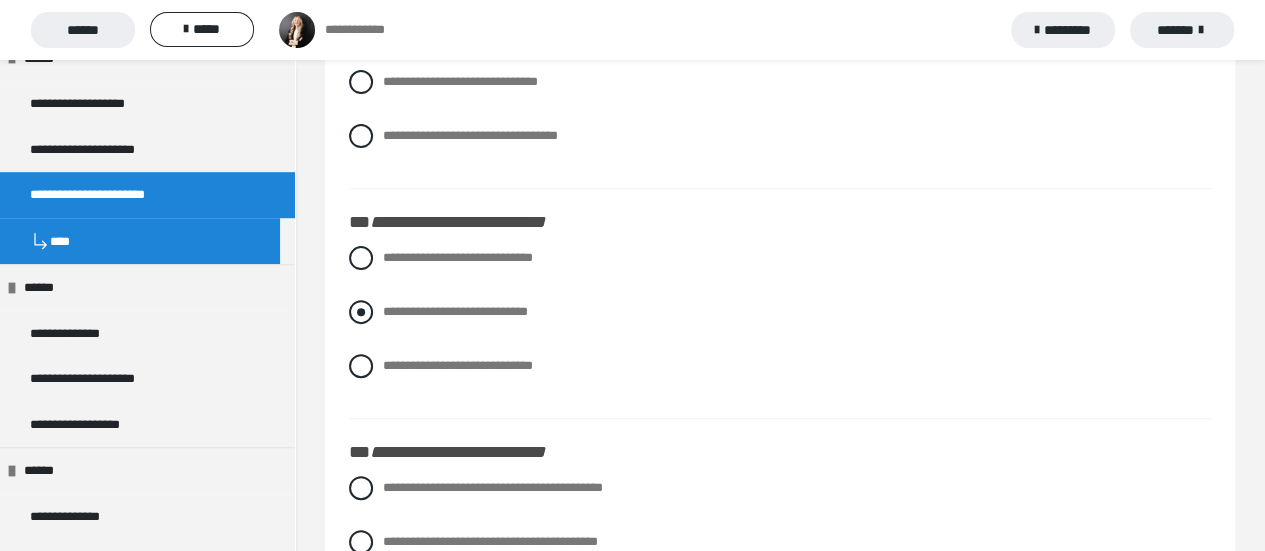 click on "**********" at bounding box center [455, 311] 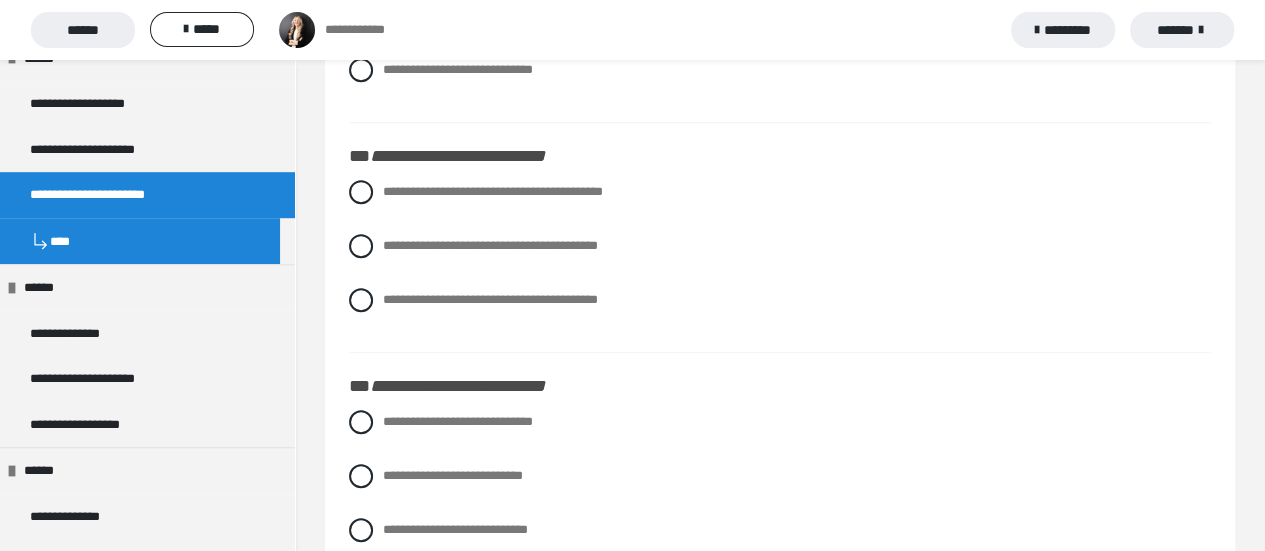 scroll, scrollTop: 500, scrollLeft: 0, axis: vertical 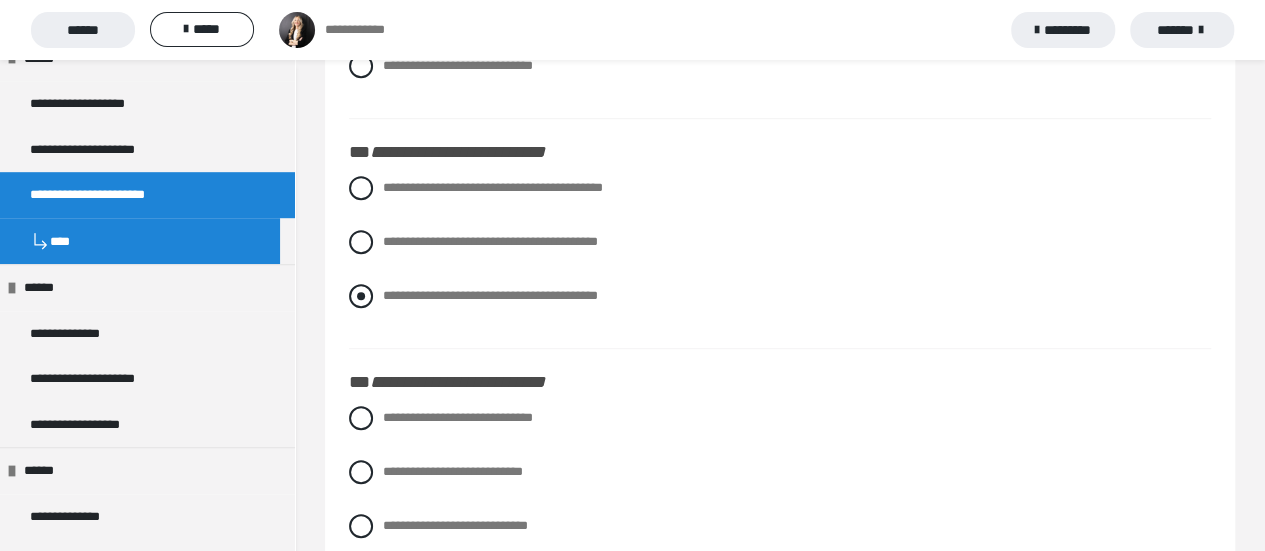 click on "**********" at bounding box center [490, 295] 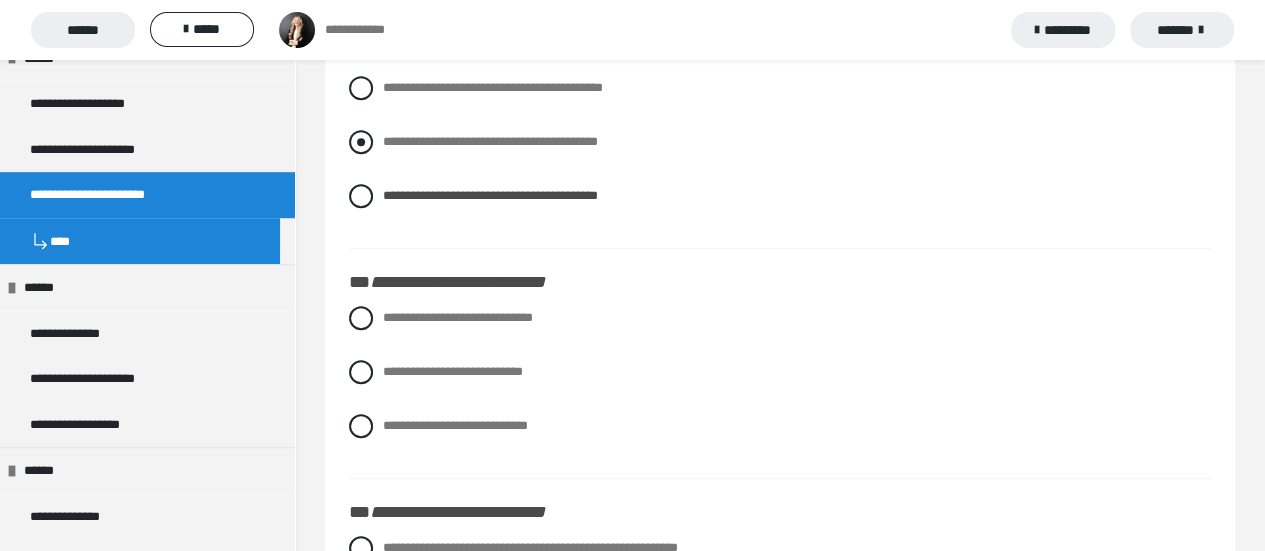 scroll, scrollTop: 700, scrollLeft: 0, axis: vertical 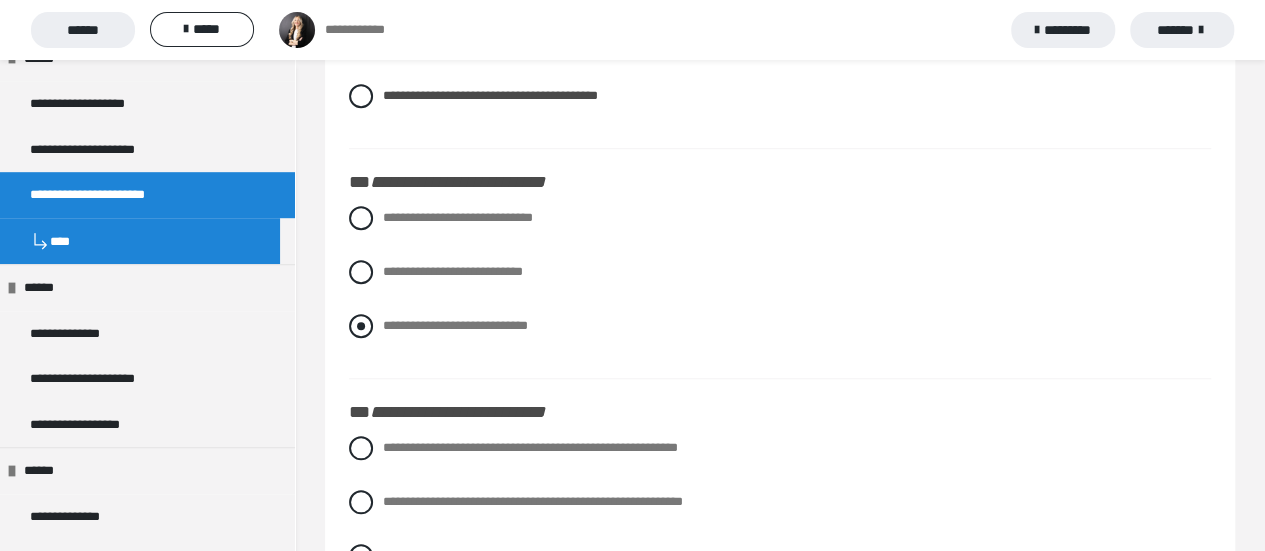 click on "**********" at bounding box center [455, 325] 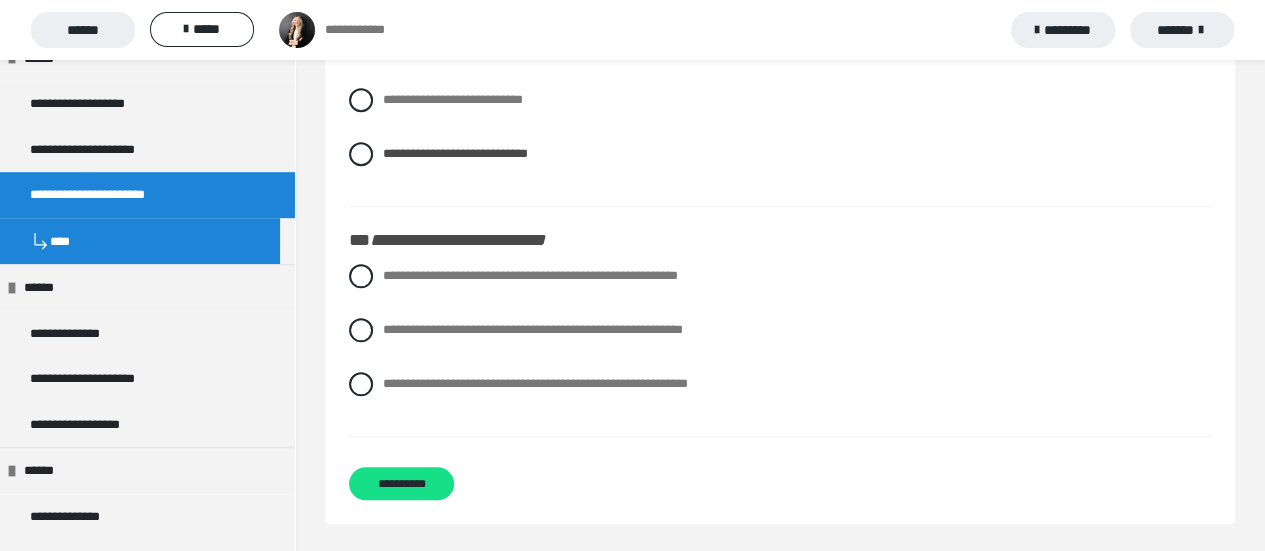scroll, scrollTop: 872, scrollLeft: 0, axis: vertical 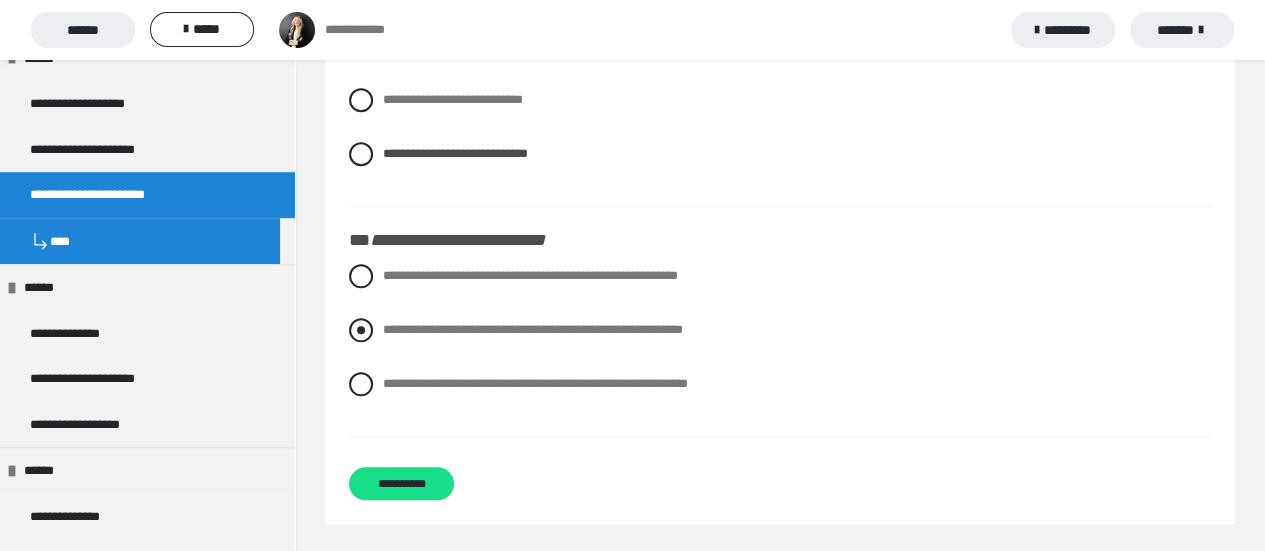 click at bounding box center (361, 330) 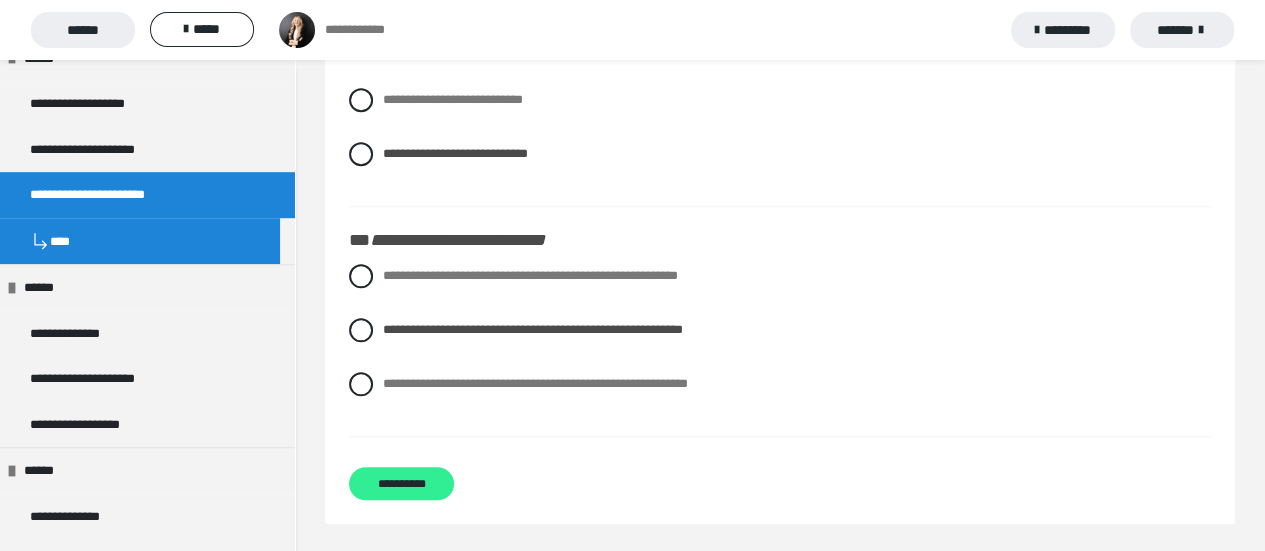 click on "**********" at bounding box center (401, 483) 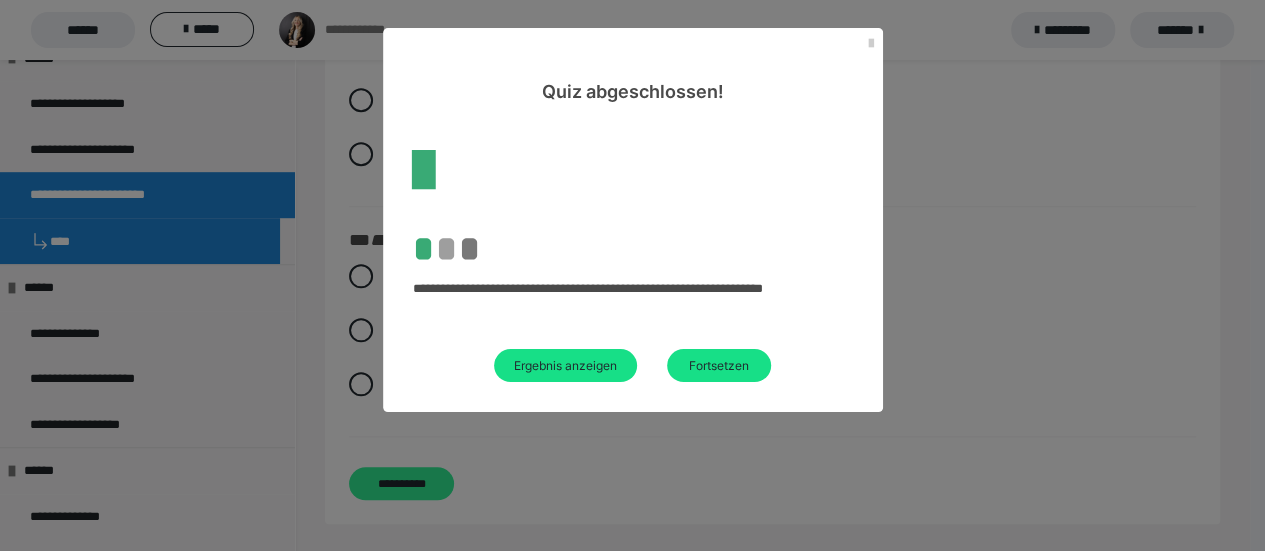 scroll, scrollTop: 60, scrollLeft: 0, axis: vertical 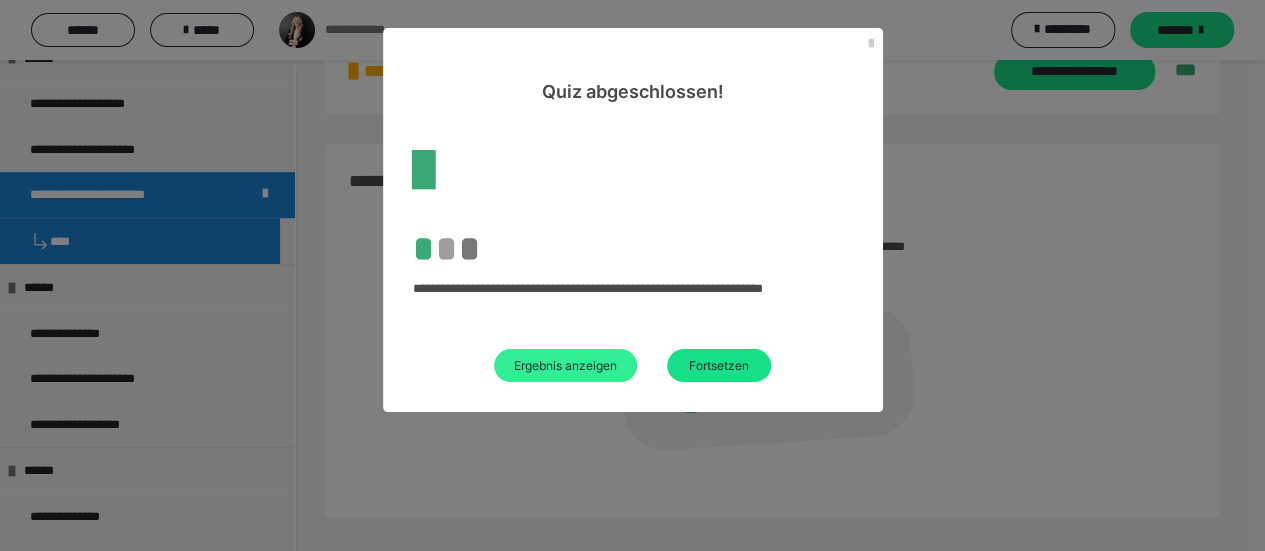 click on "Ergebnis anzeigen" at bounding box center (565, 365) 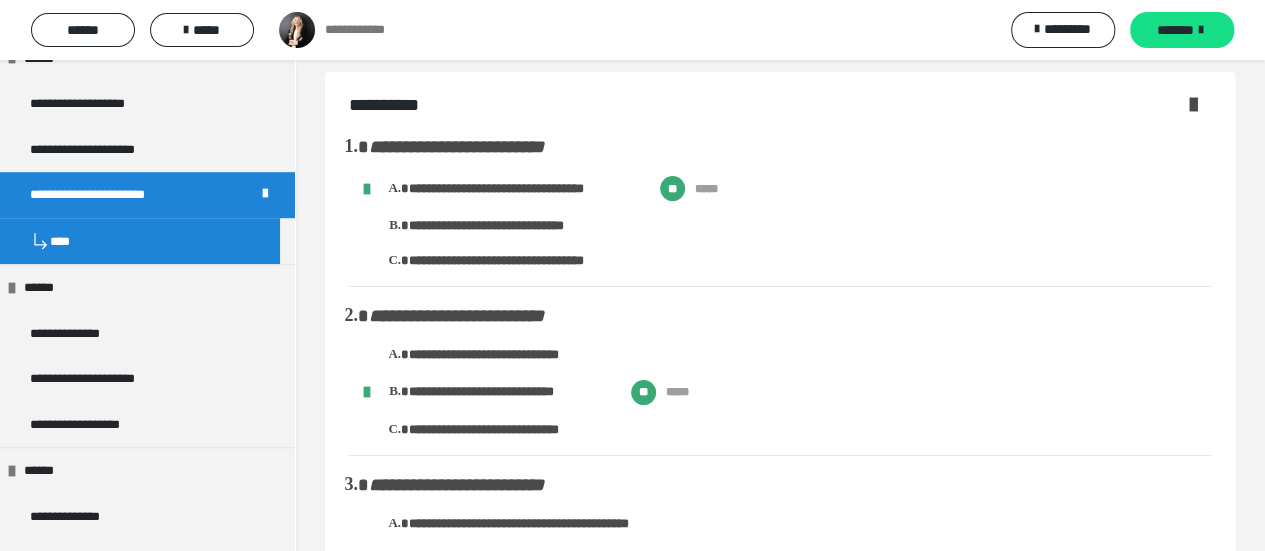 scroll, scrollTop: 0, scrollLeft: 0, axis: both 